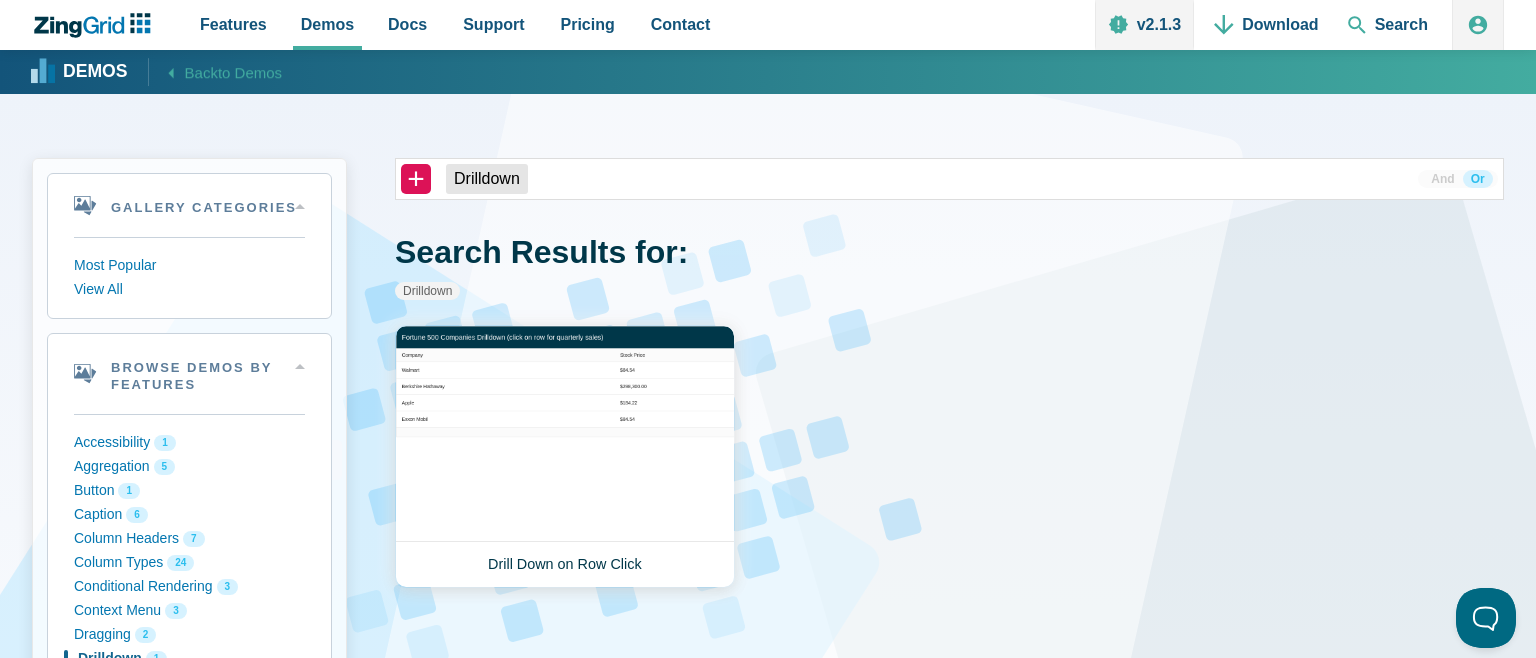 scroll, scrollTop: 0, scrollLeft: 0, axis: both 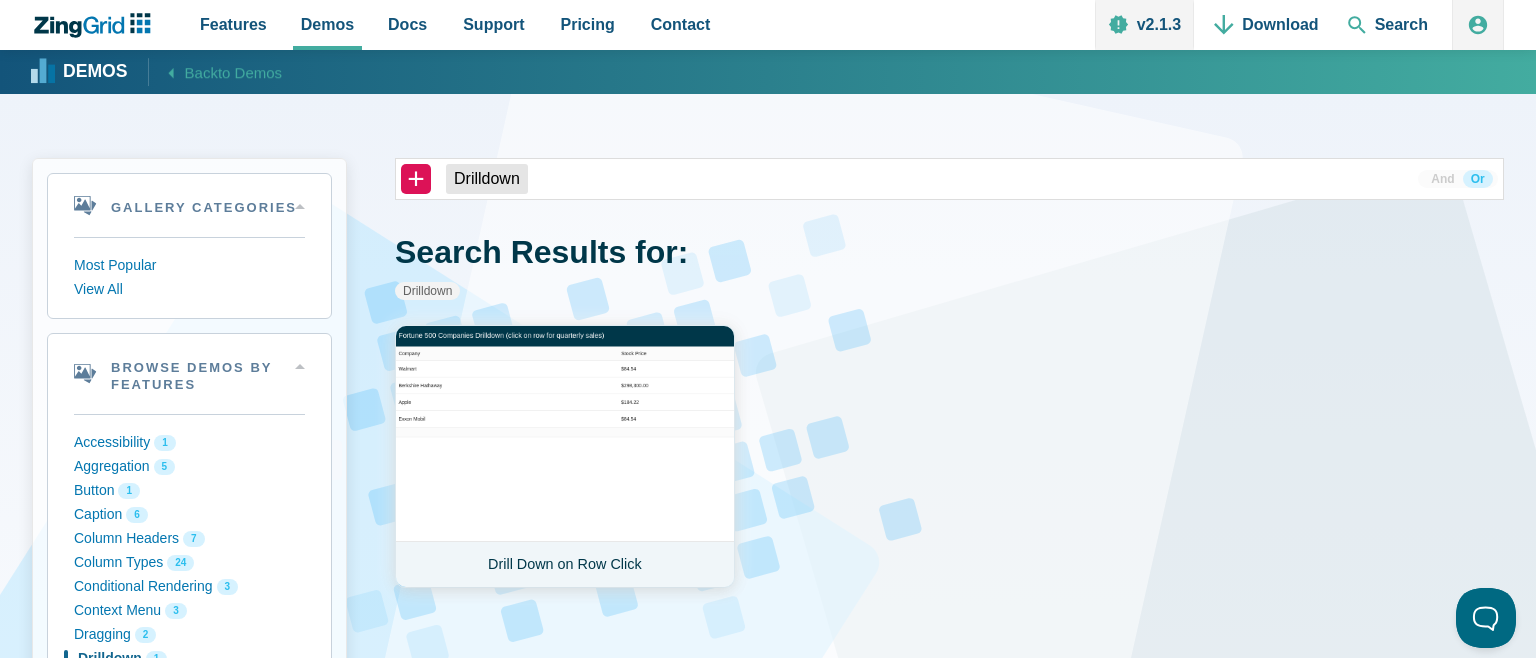 click on "Drill Down on Row Click" 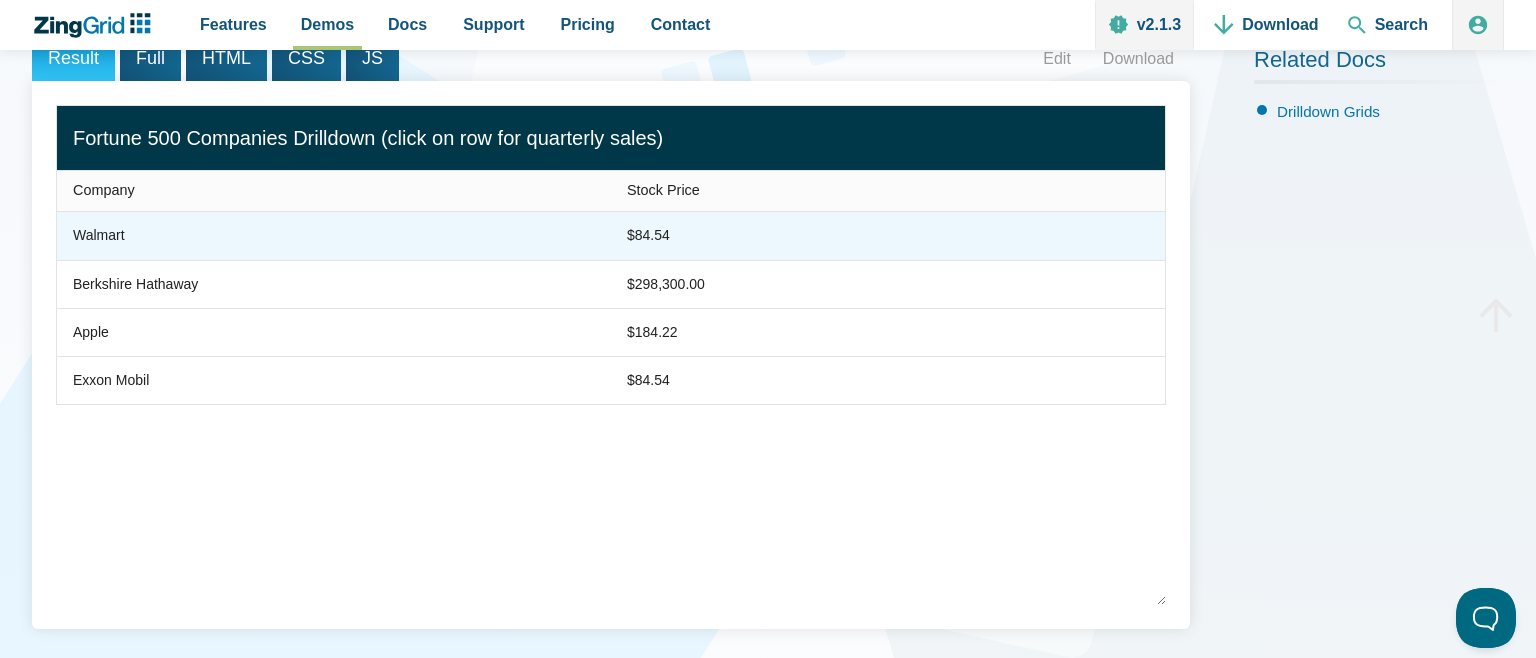 scroll, scrollTop: 176, scrollLeft: 0, axis: vertical 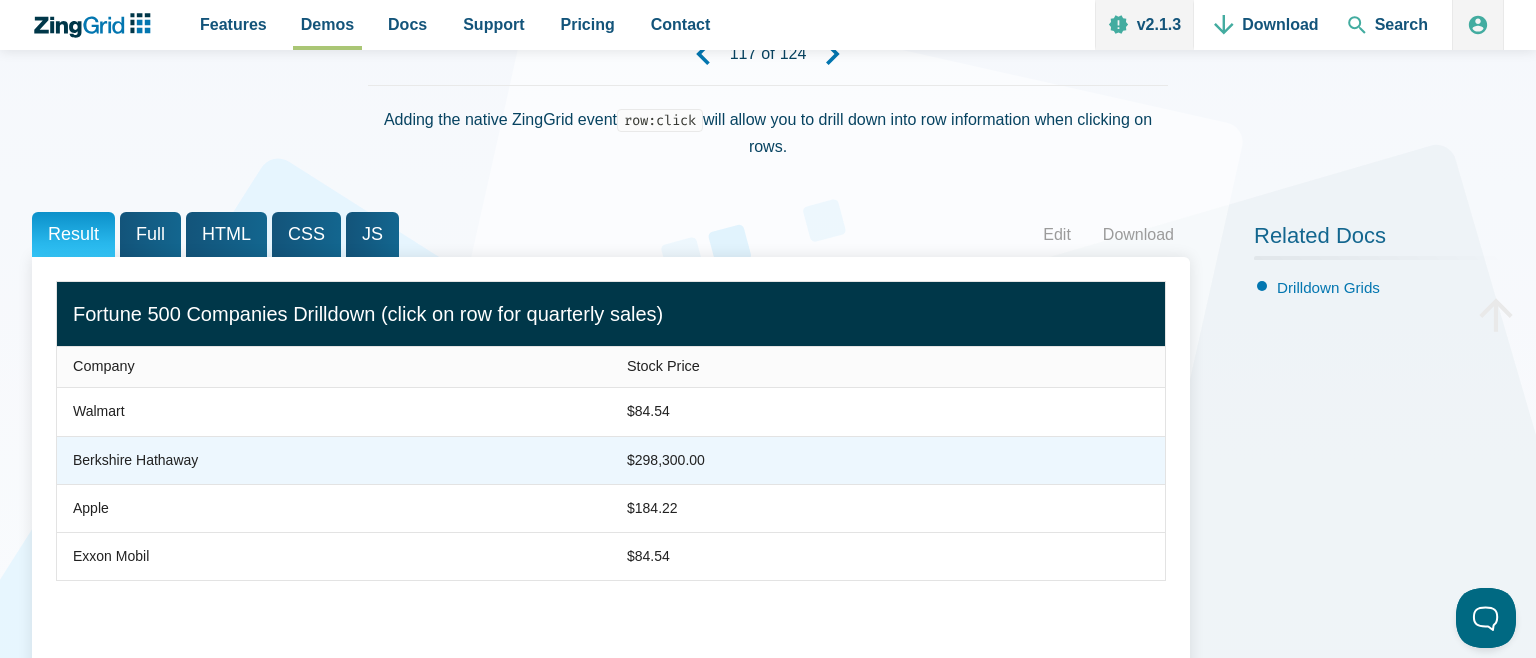 click on "Berkshire Hathaway" at bounding box center [334, 460] 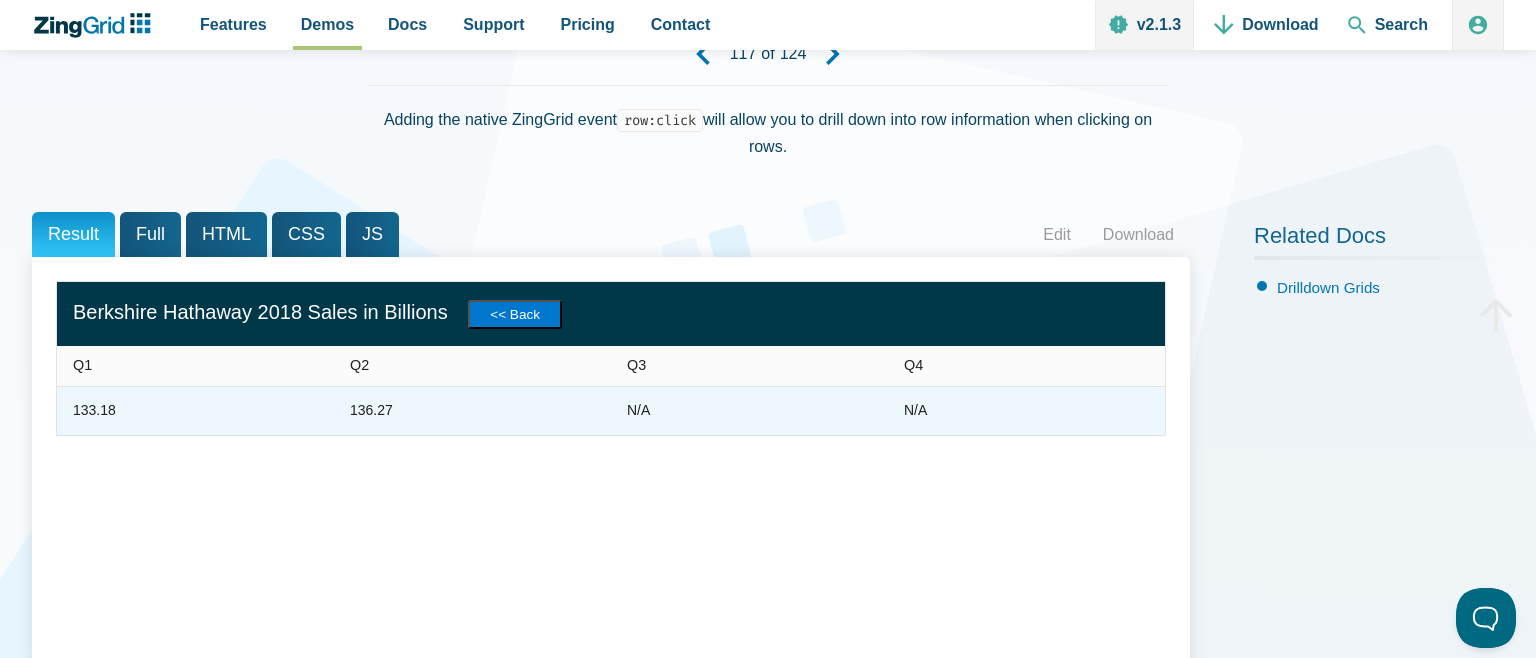 click on "136.27" at bounding box center (371, 411) 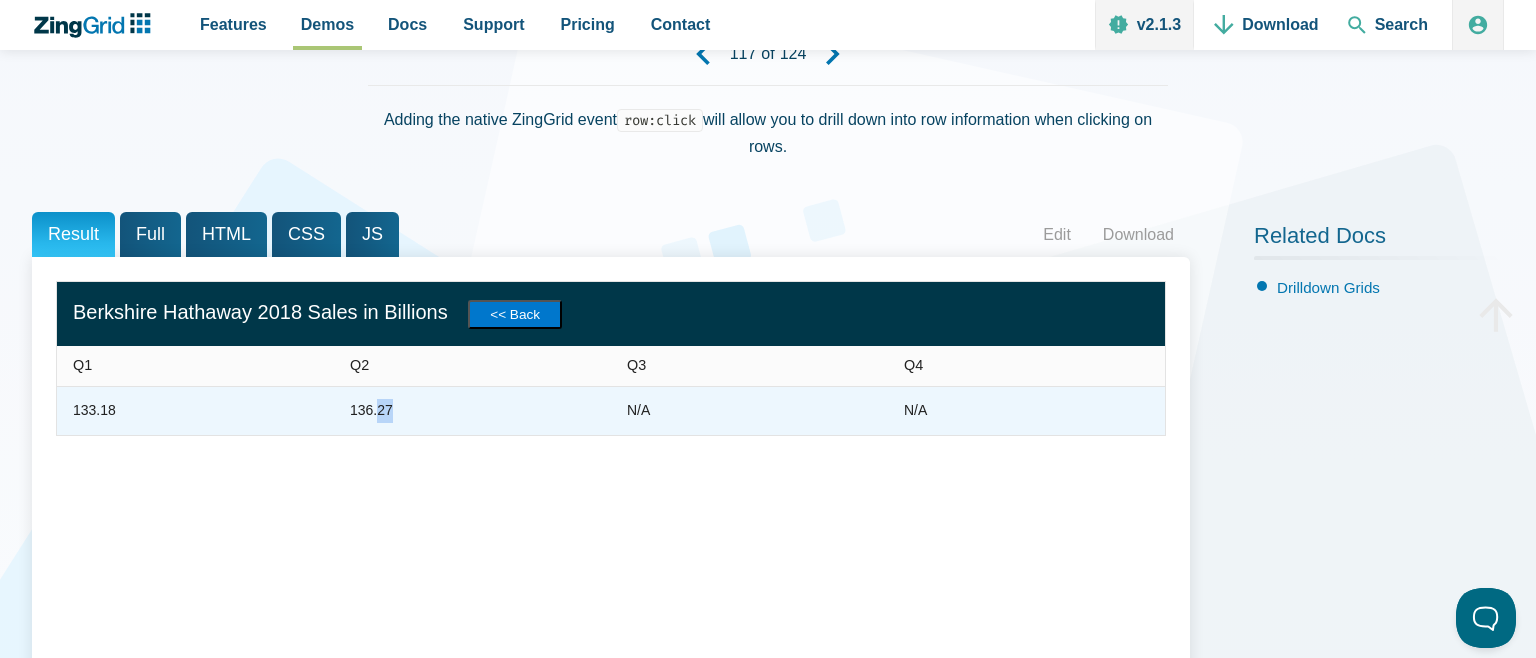 click on "136.27" at bounding box center [371, 411] 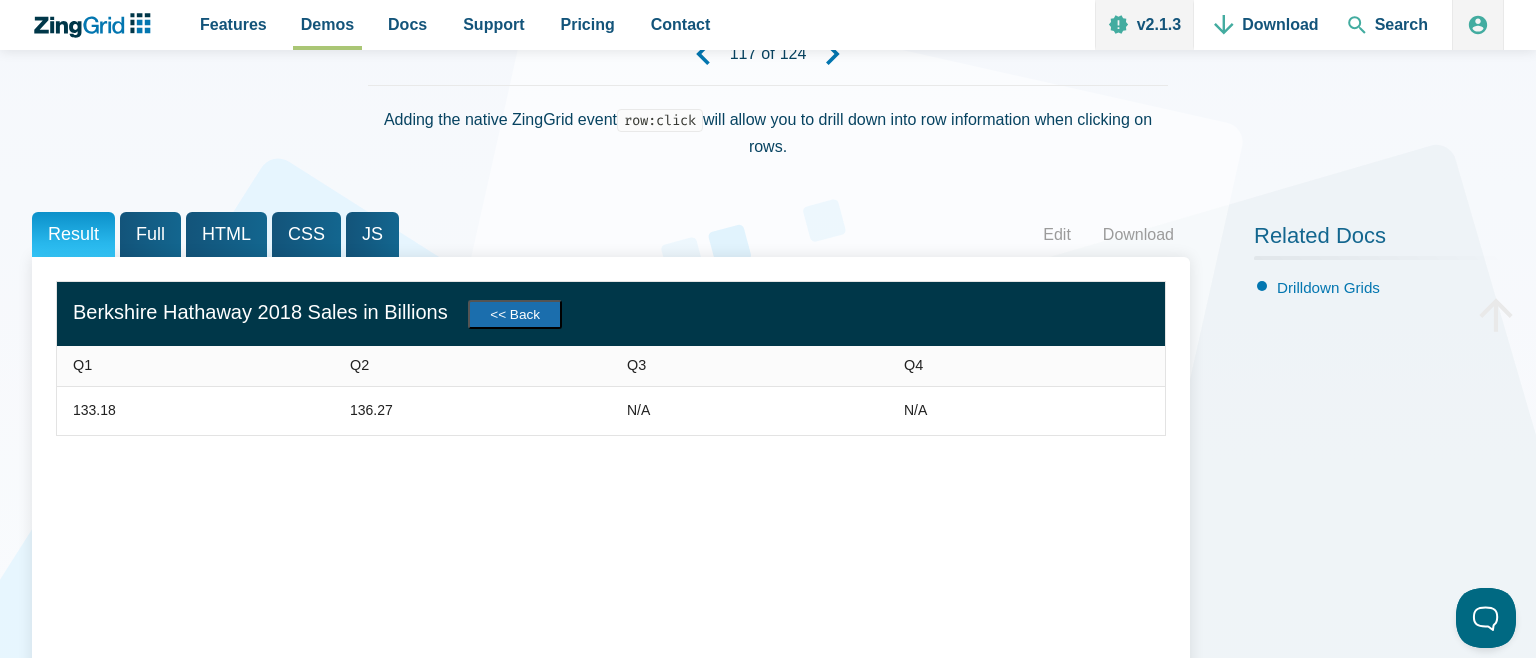 click on "<< Back" 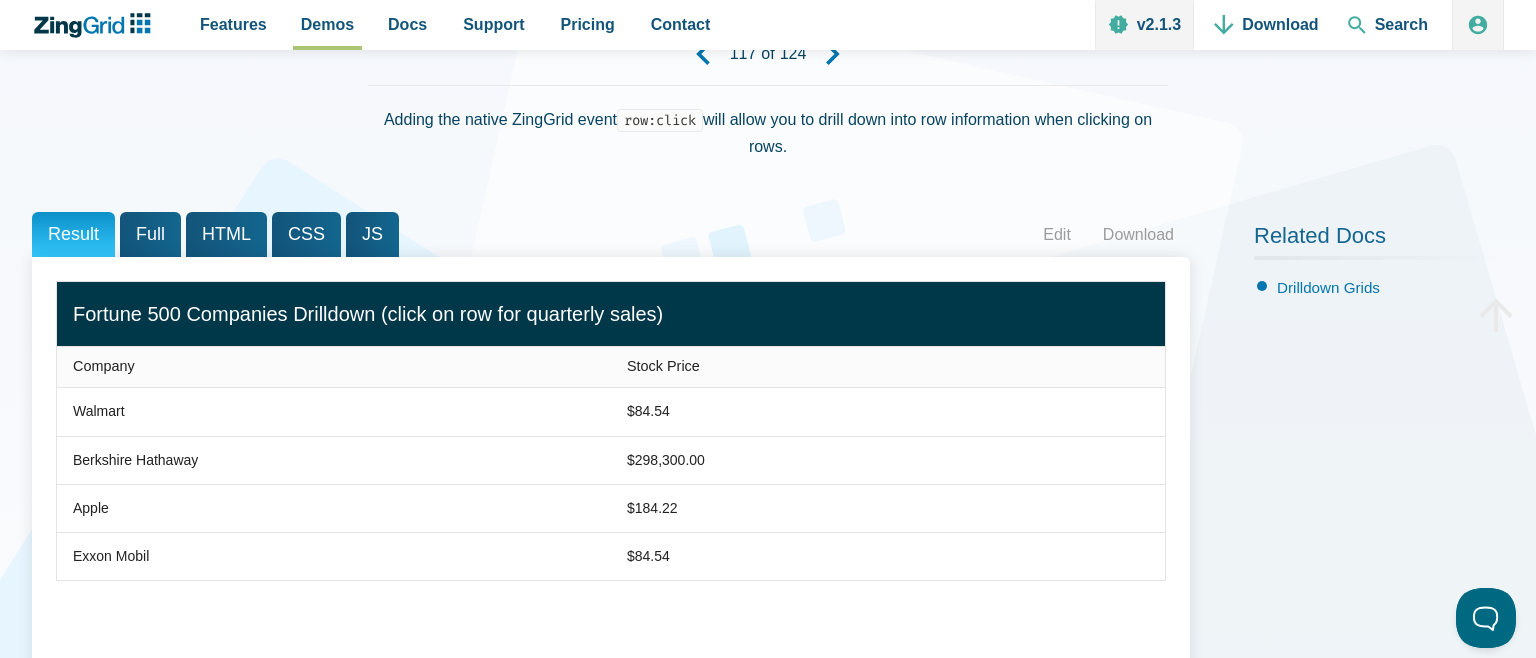 scroll, scrollTop: 0, scrollLeft: 0, axis: both 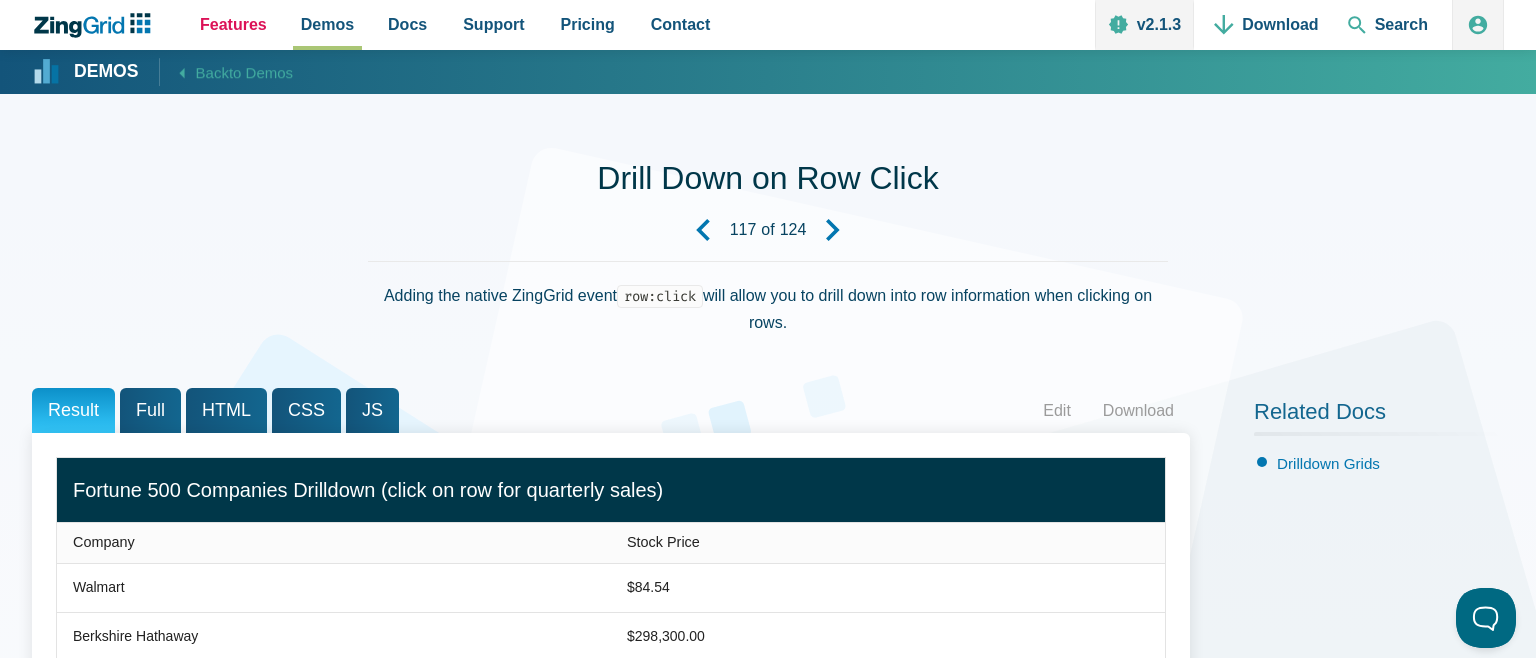 click on "Features" at bounding box center (233, 24) 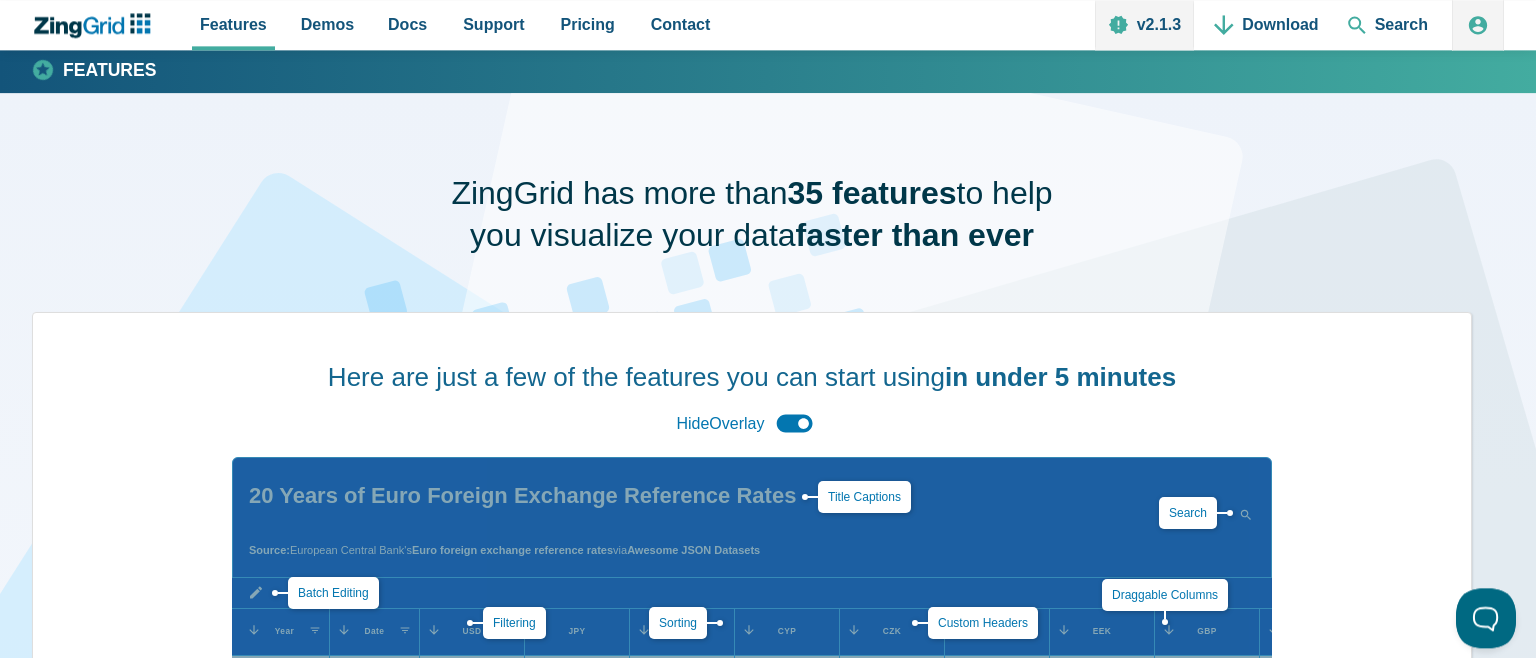 scroll, scrollTop: 0, scrollLeft: 0, axis: both 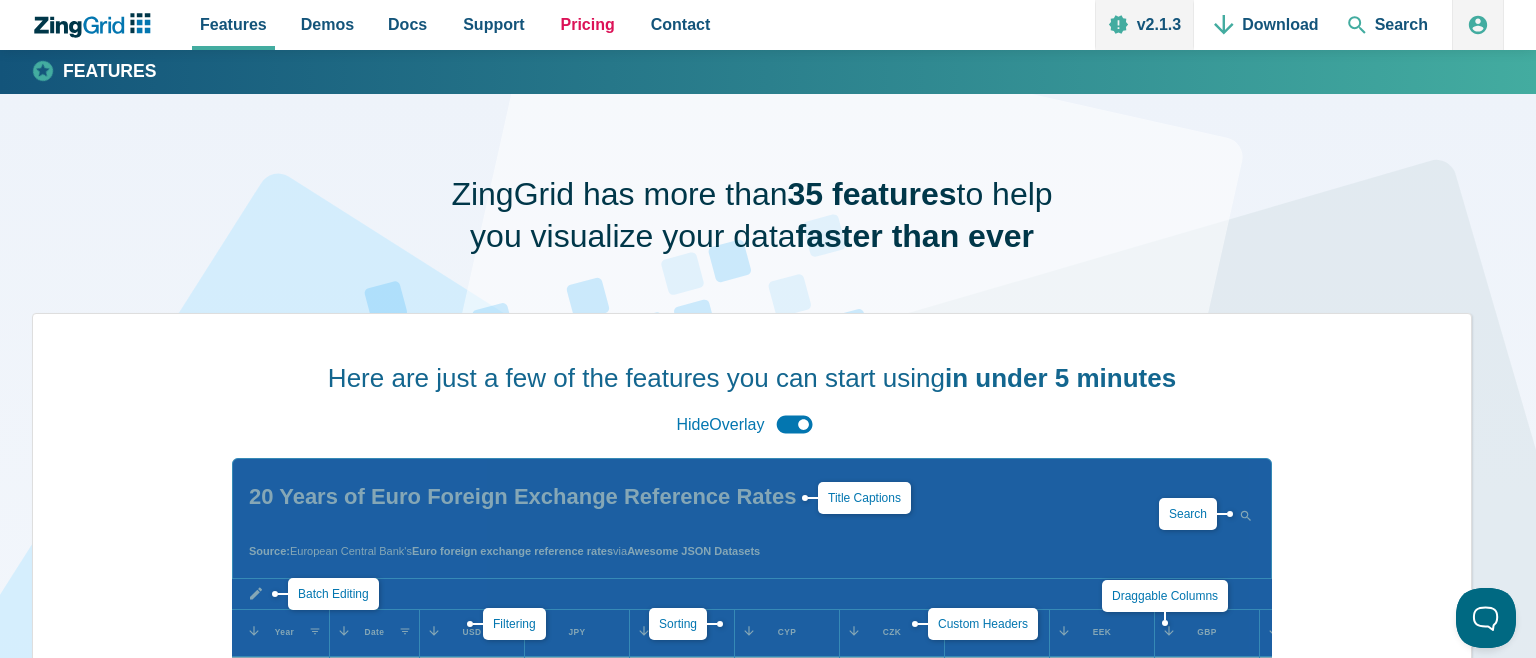 click on "Pricing" at bounding box center [588, 24] 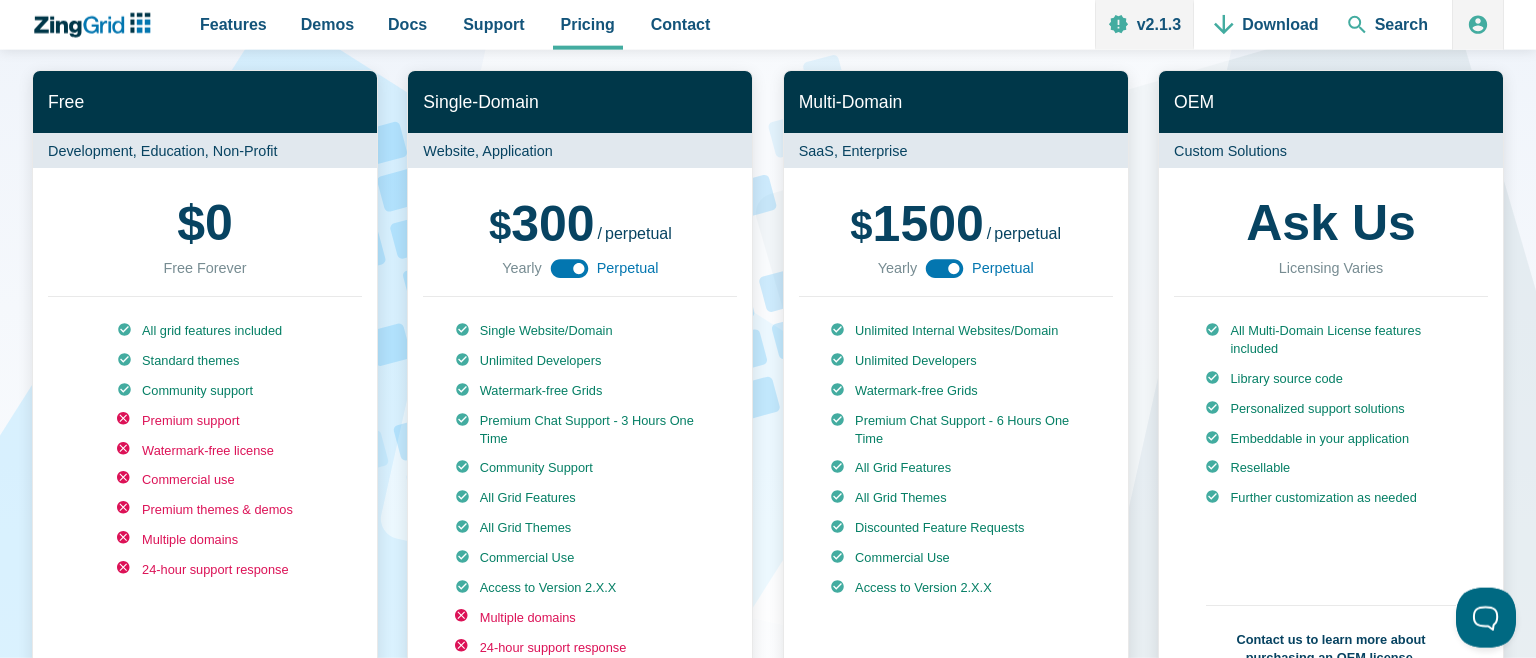 scroll, scrollTop: 0, scrollLeft: 0, axis: both 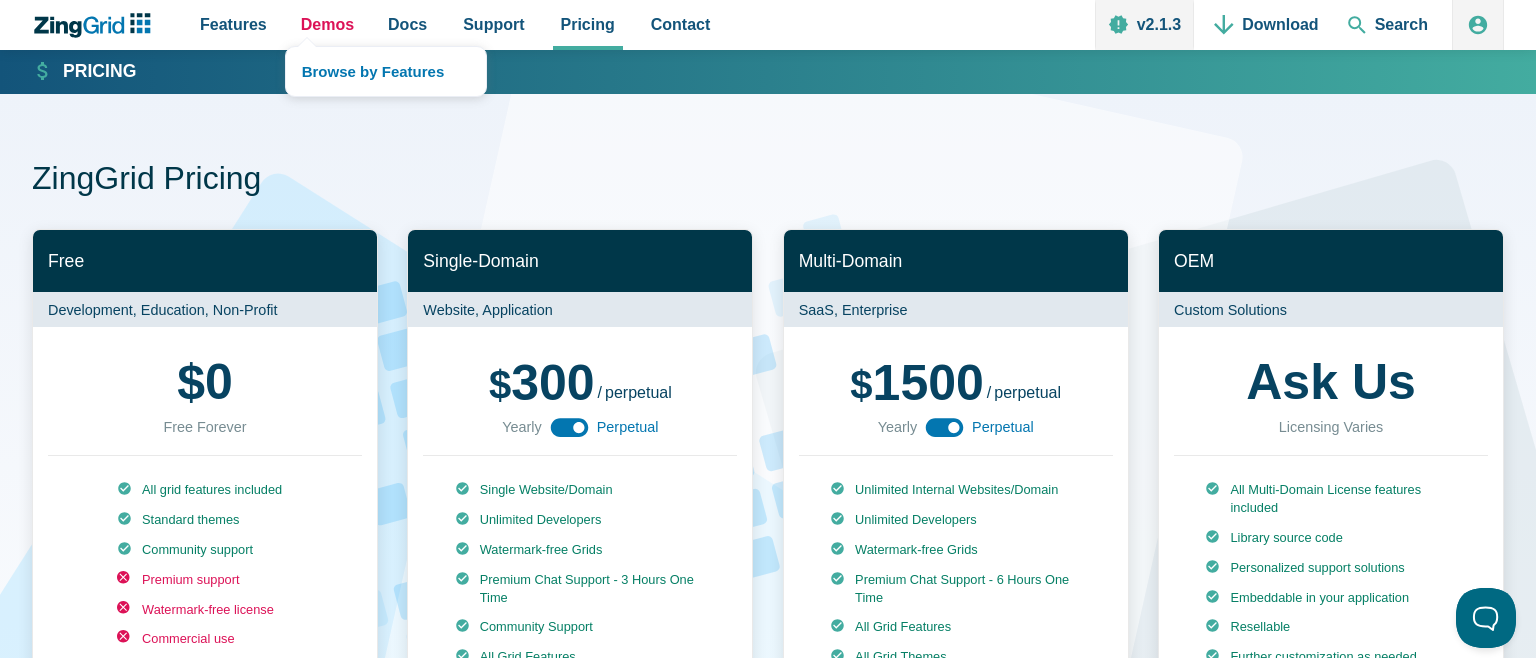 click on "Browse by Features" at bounding box center (386, 71) 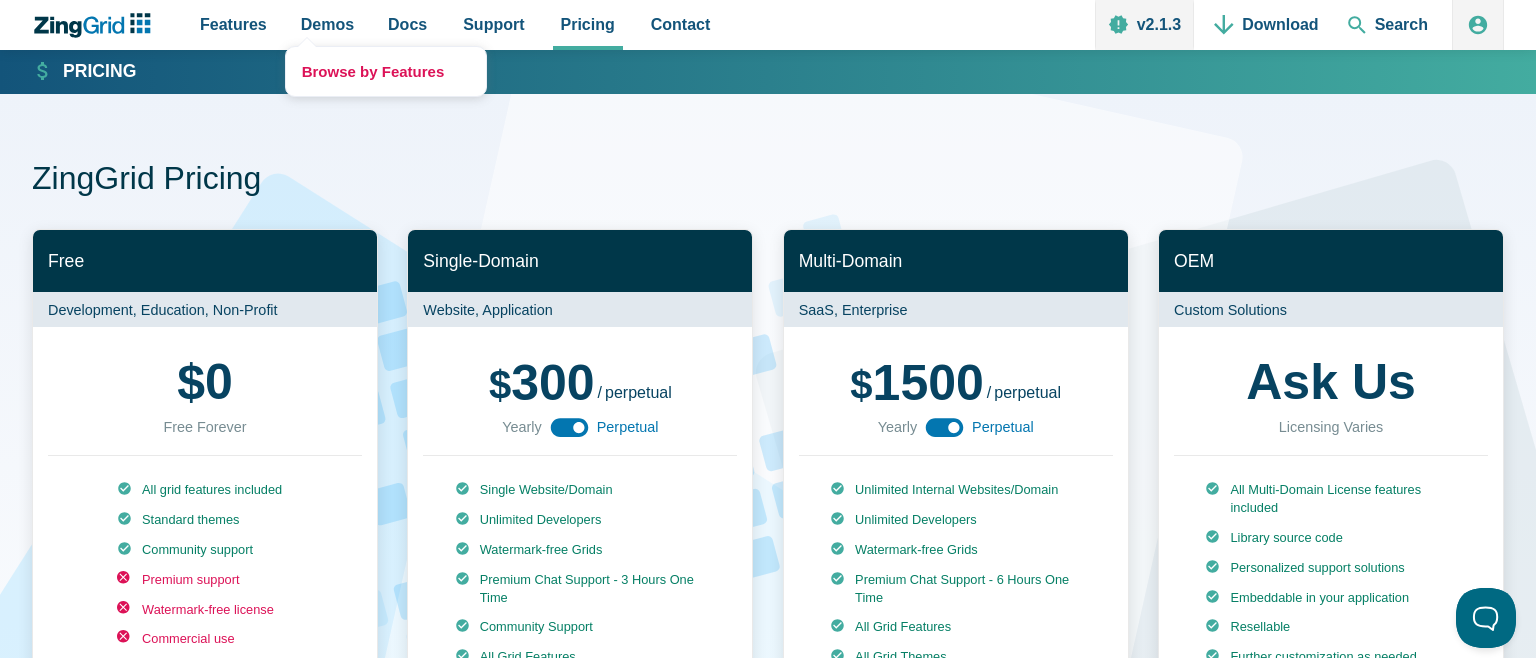 click on "Browse by Features" at bounding box center [386, 71] 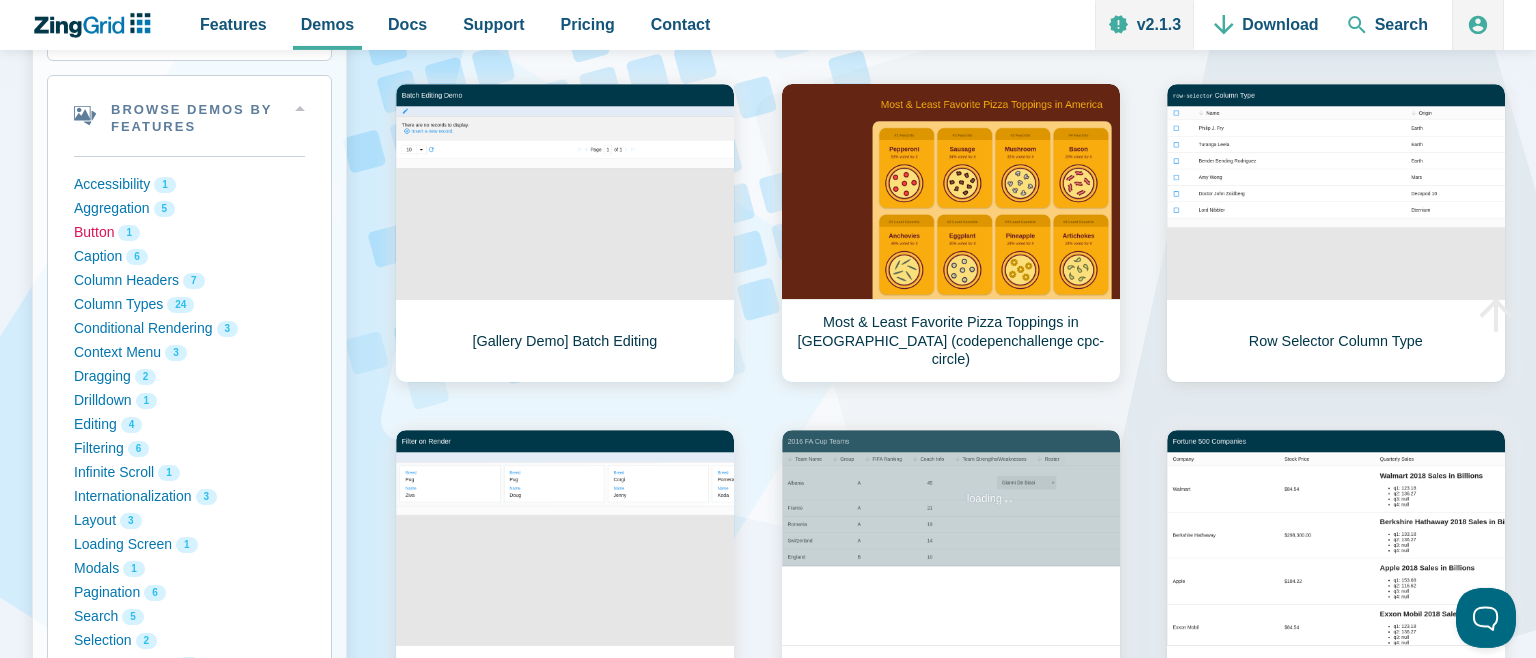 scroll, scrollTop: 352, scrollLeft: 0, axis: vertical 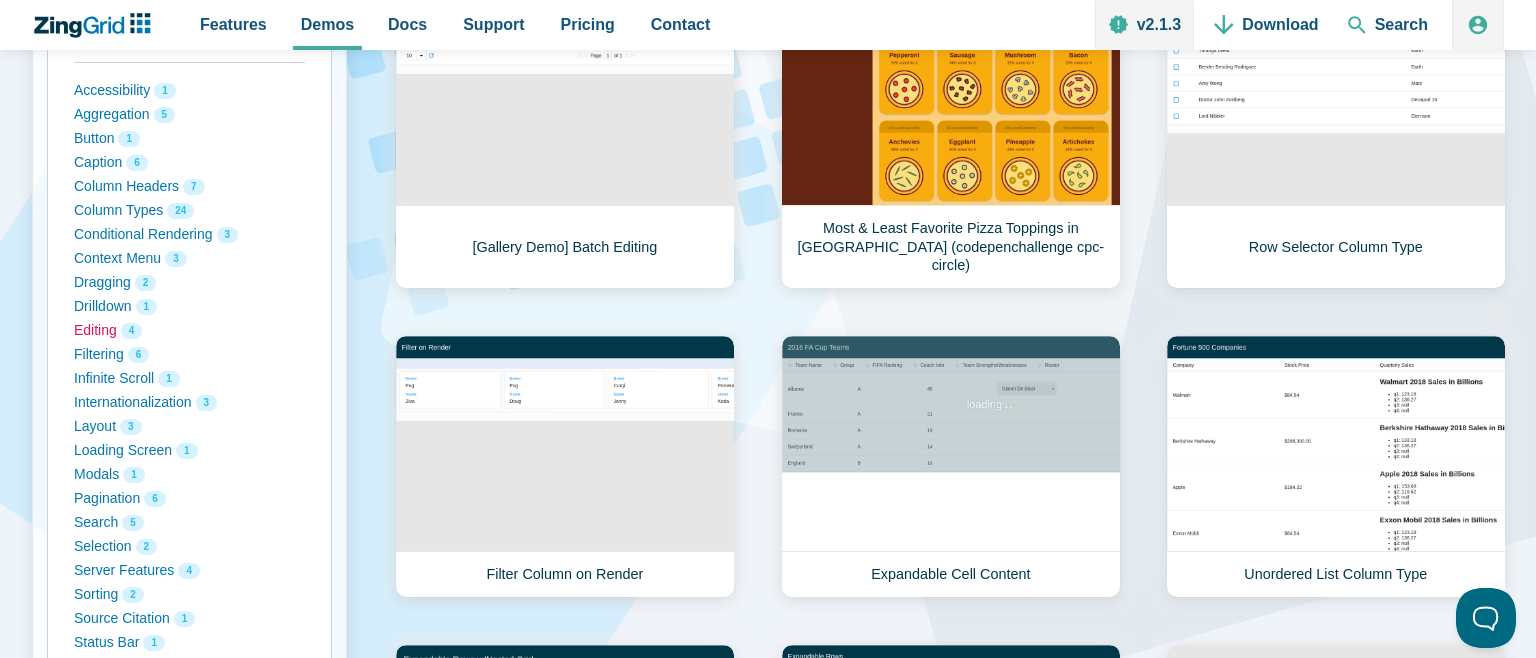 click on "Editing
4" at bounding box center (189, 331) 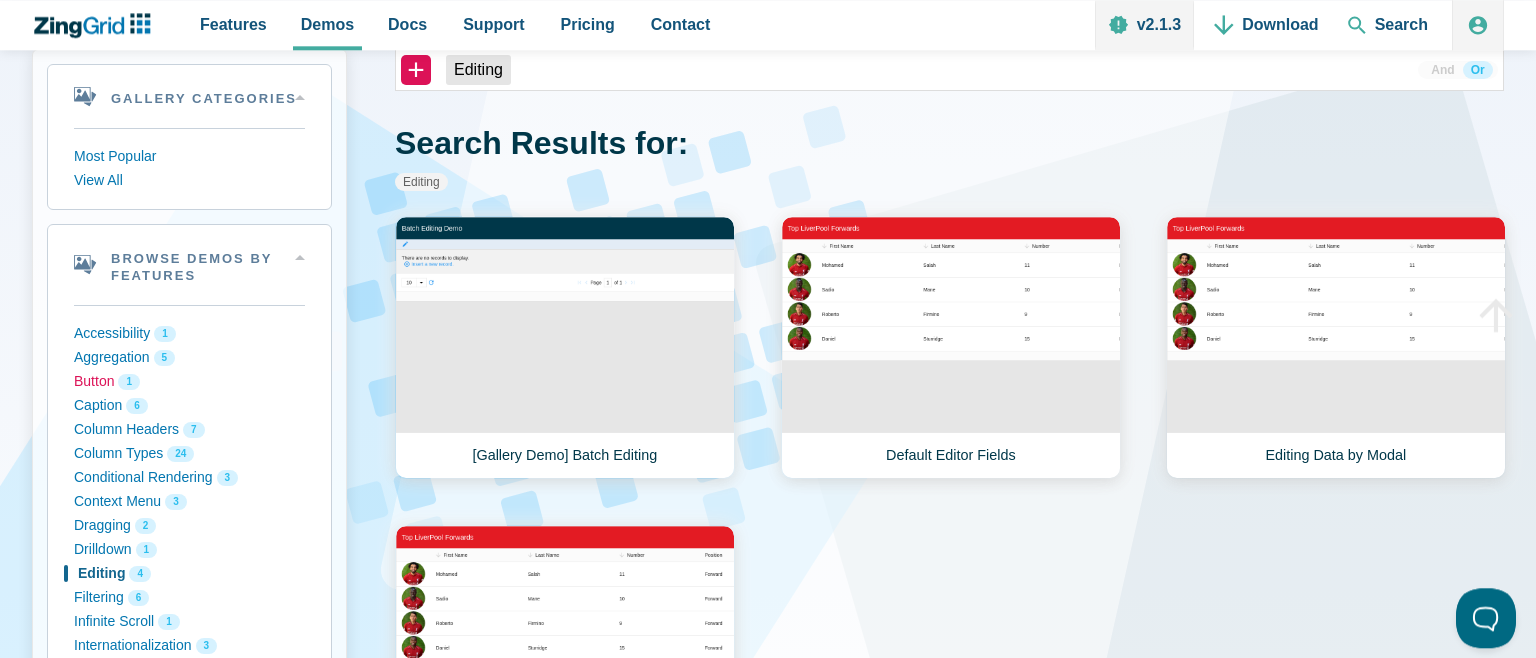 scroll, scrollTop: 176, scrollLeft: 0, axis: vertical 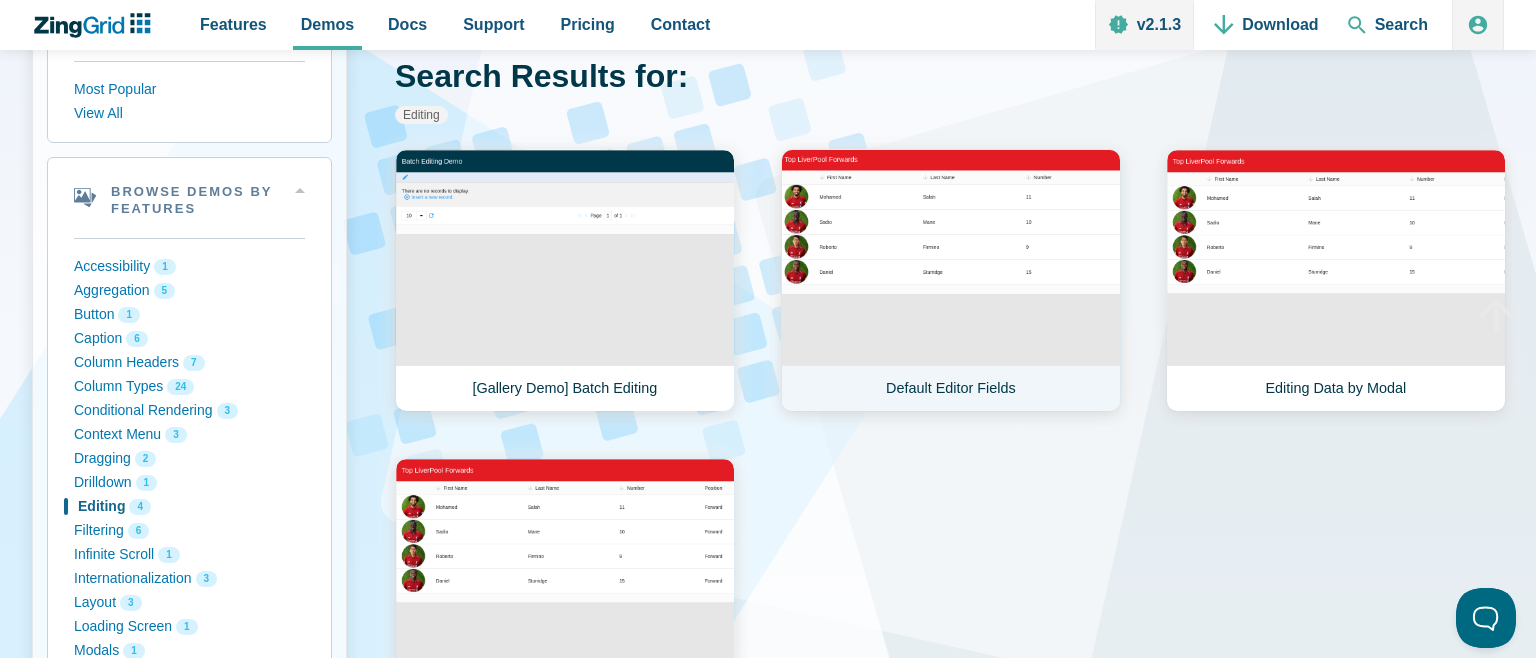 click on "Default Editor Fields" 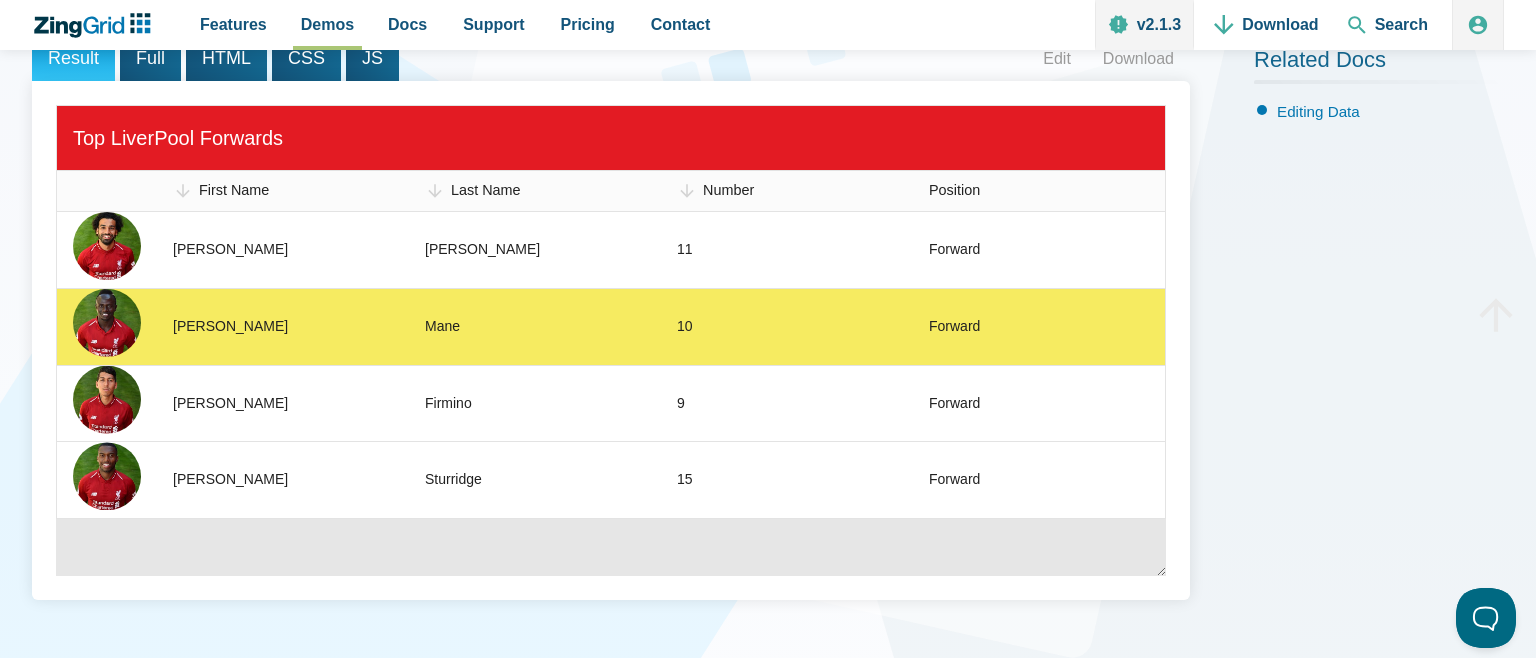scroll, scrollTop: 0, scrollLeft: 0, axis: both 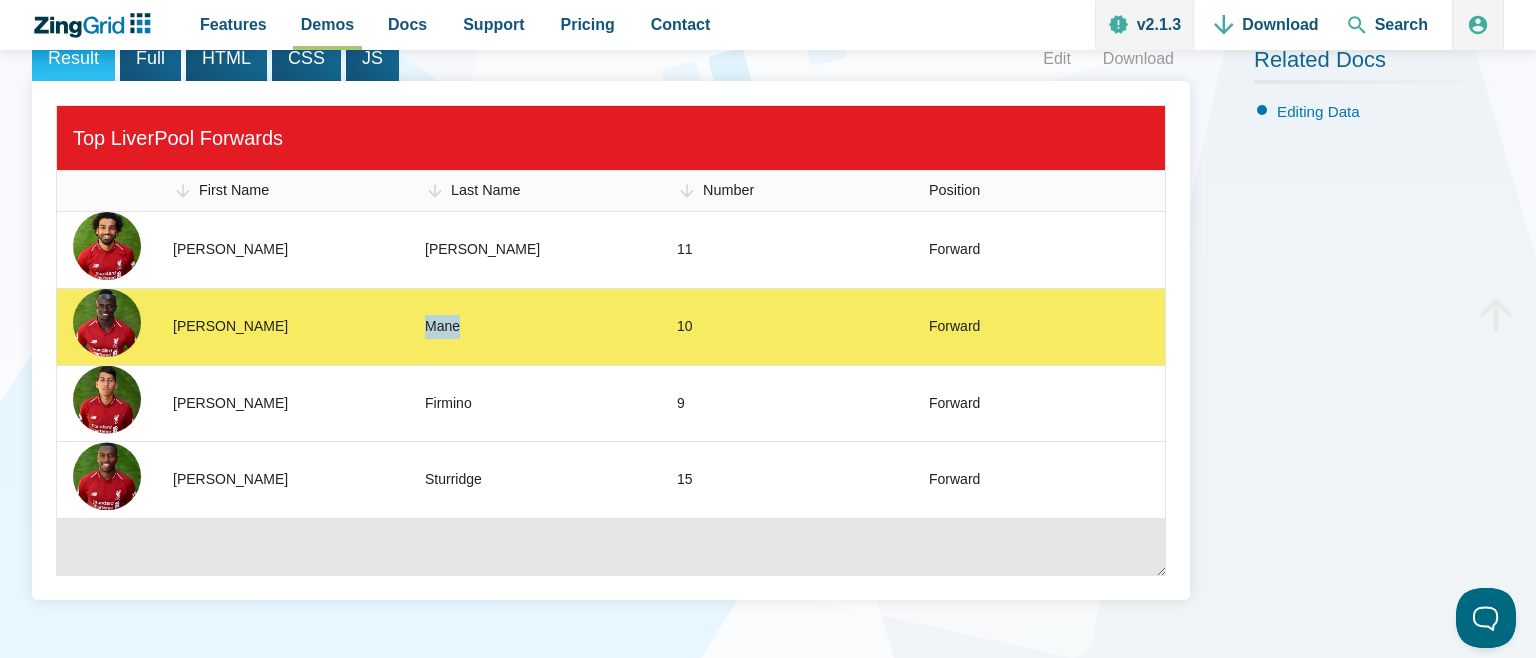 click on "Mane" at bounding box center (442, 327) 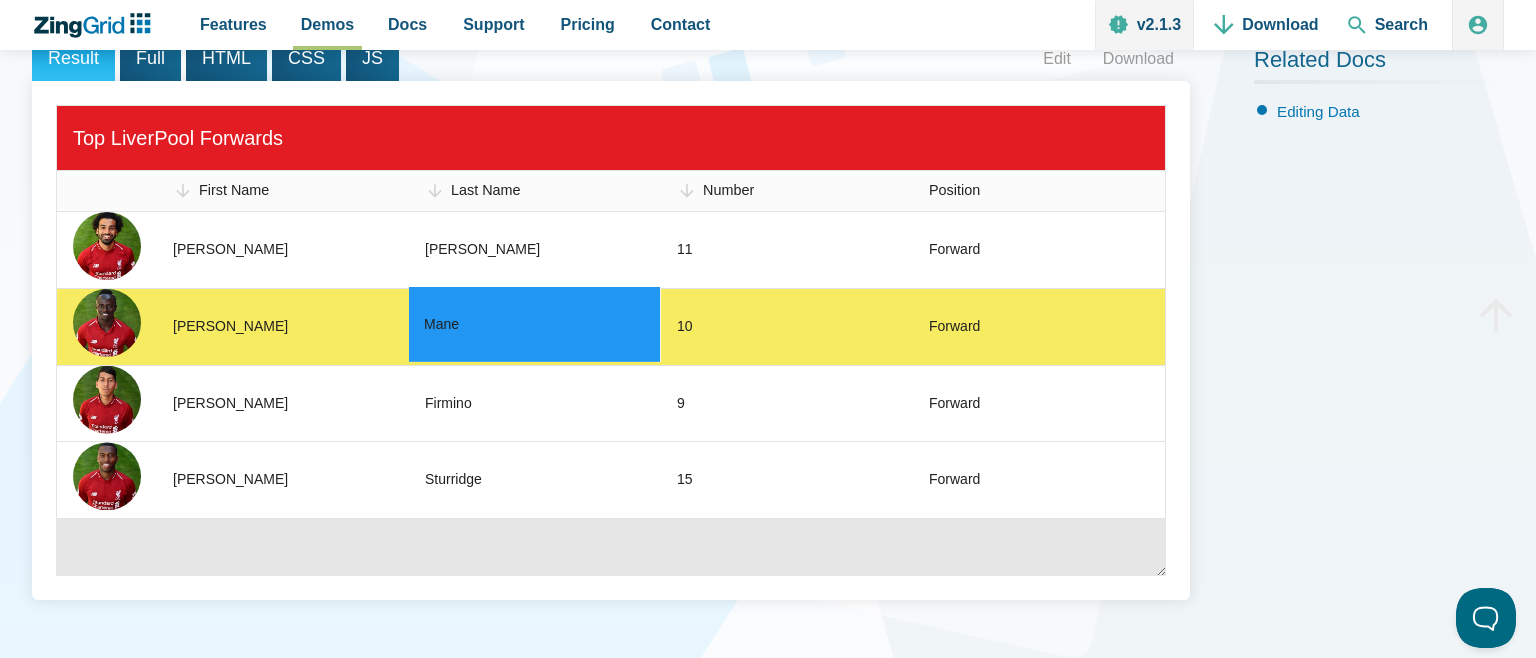 click on "10" at bounding box center (685, 327) 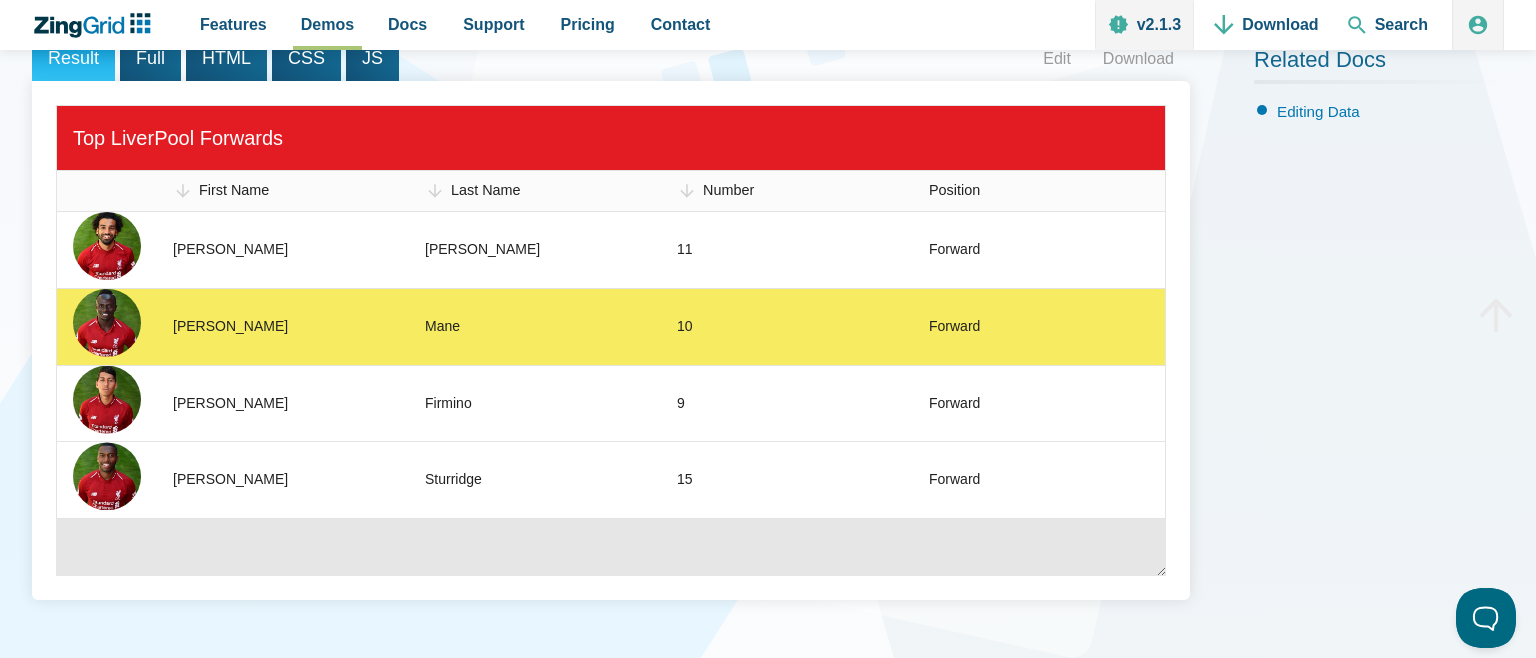 click on "10" at bounding box center [685, 327] 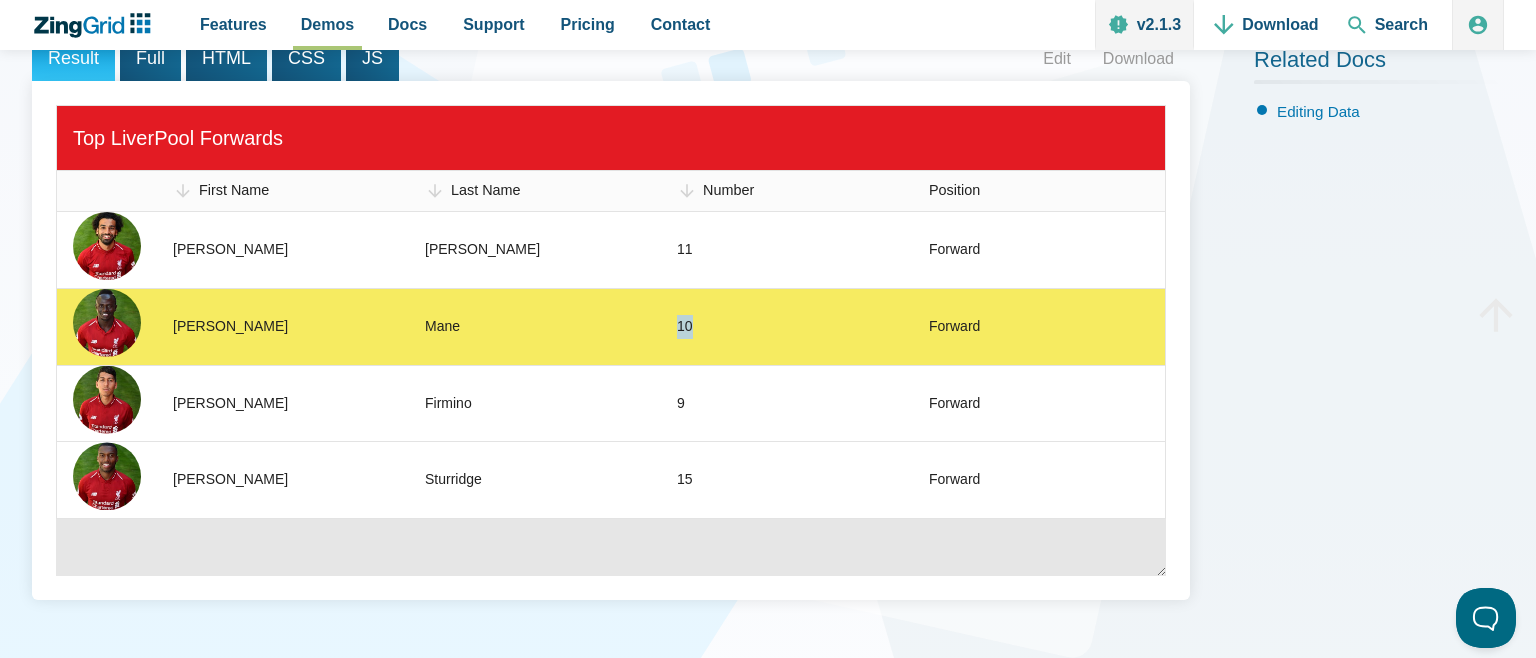 click on "10" at bounding box center [685, 327] 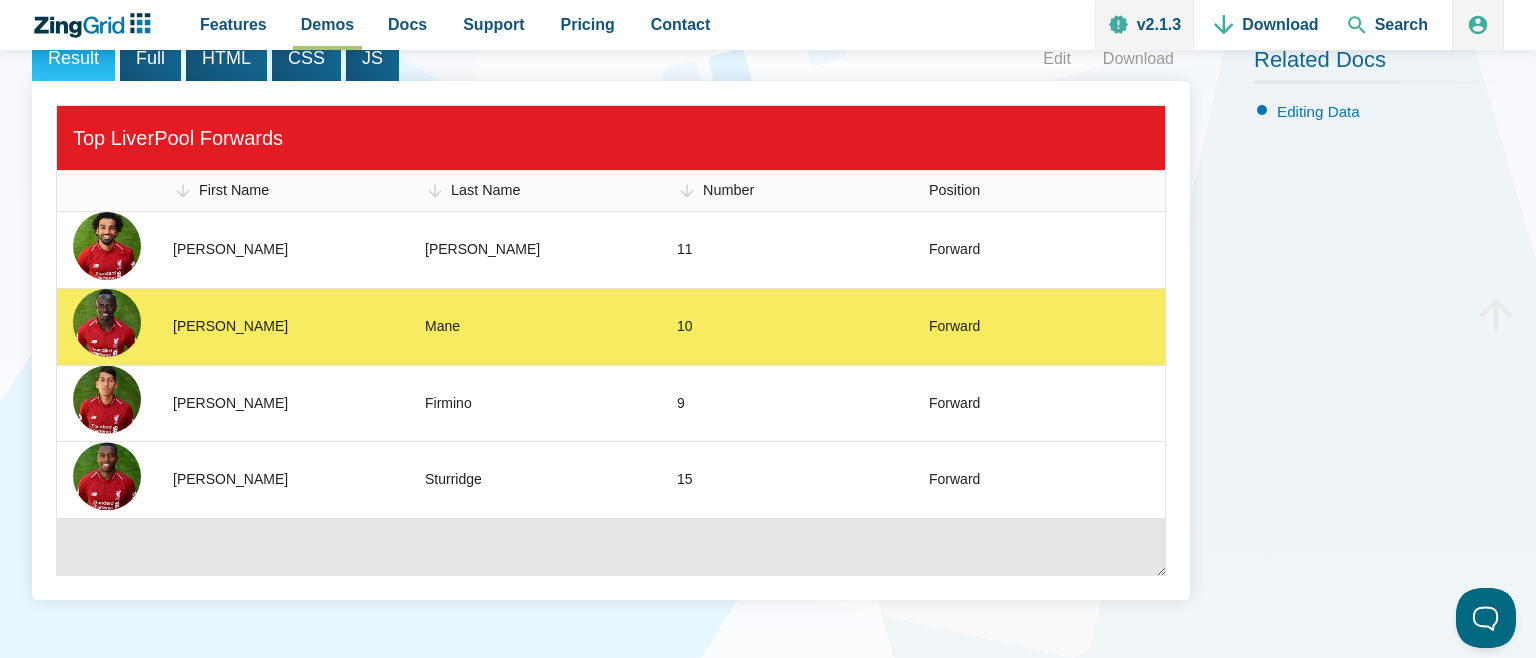 click on "Forward" at bounding box center [1039, 326] 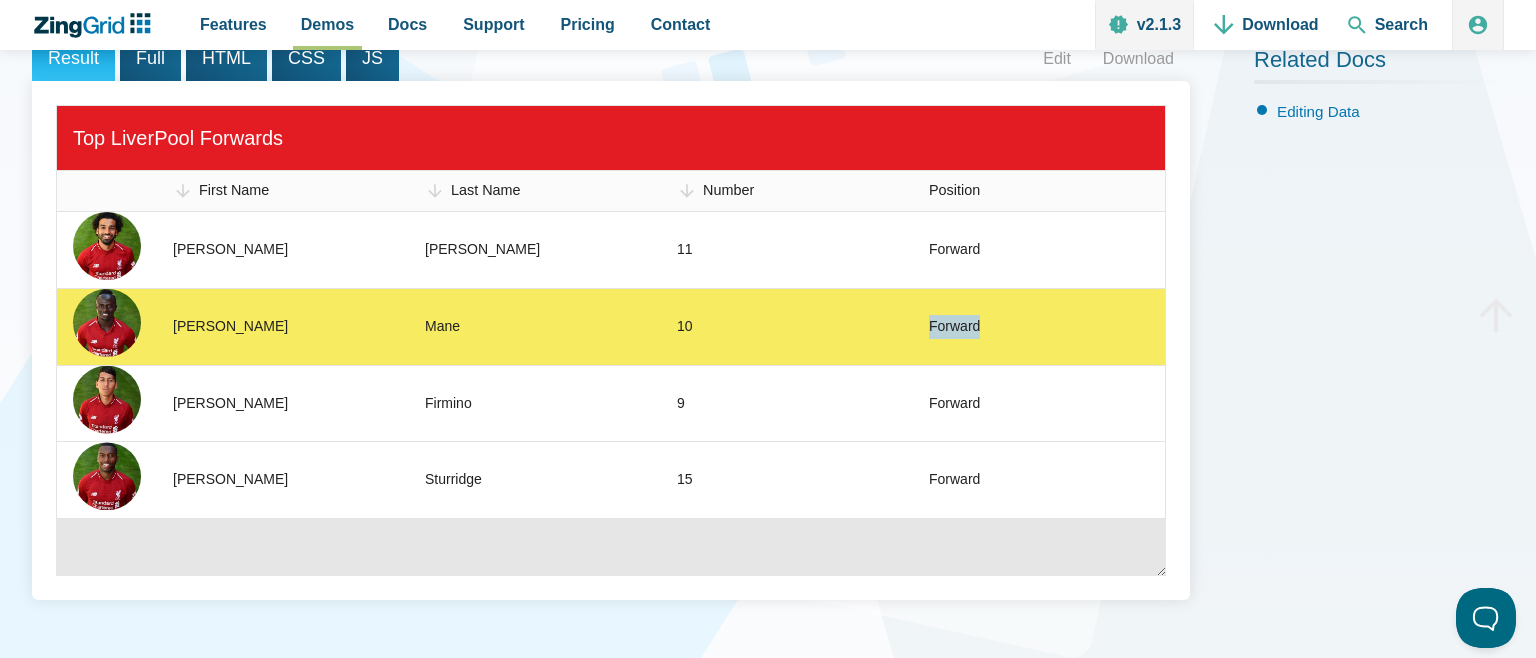 click on "Forward" at bounding box center [954, 327] 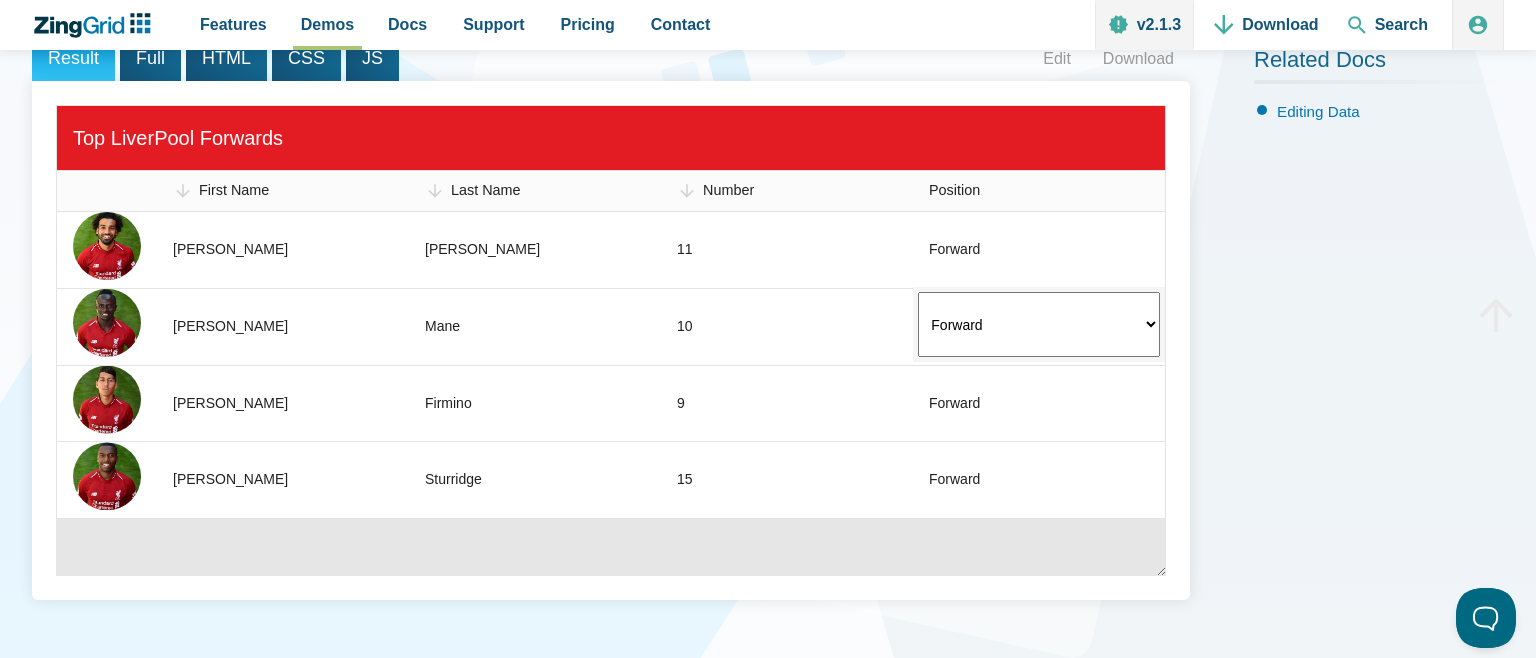 click on "Forward Midfielder" at bounding box center [1039, 324] 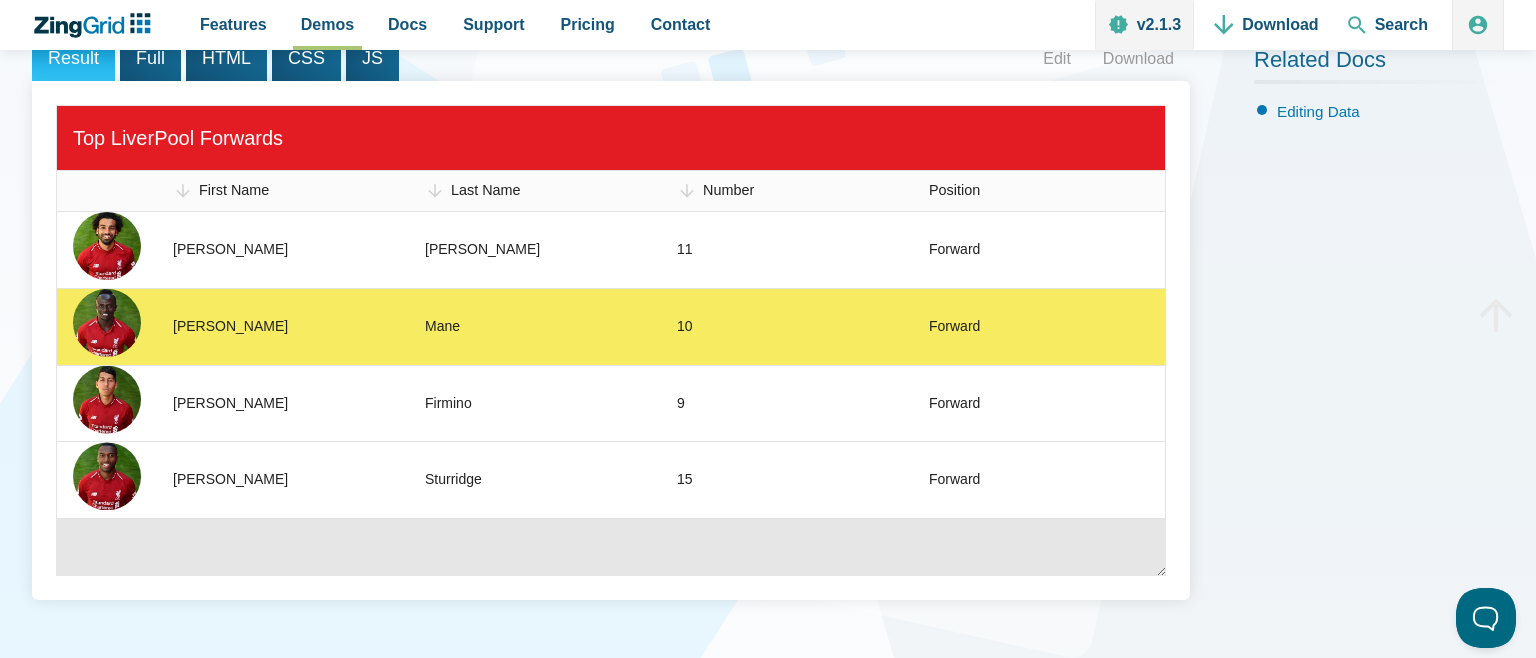 click on "Mane" at bounding box center (535, 326) 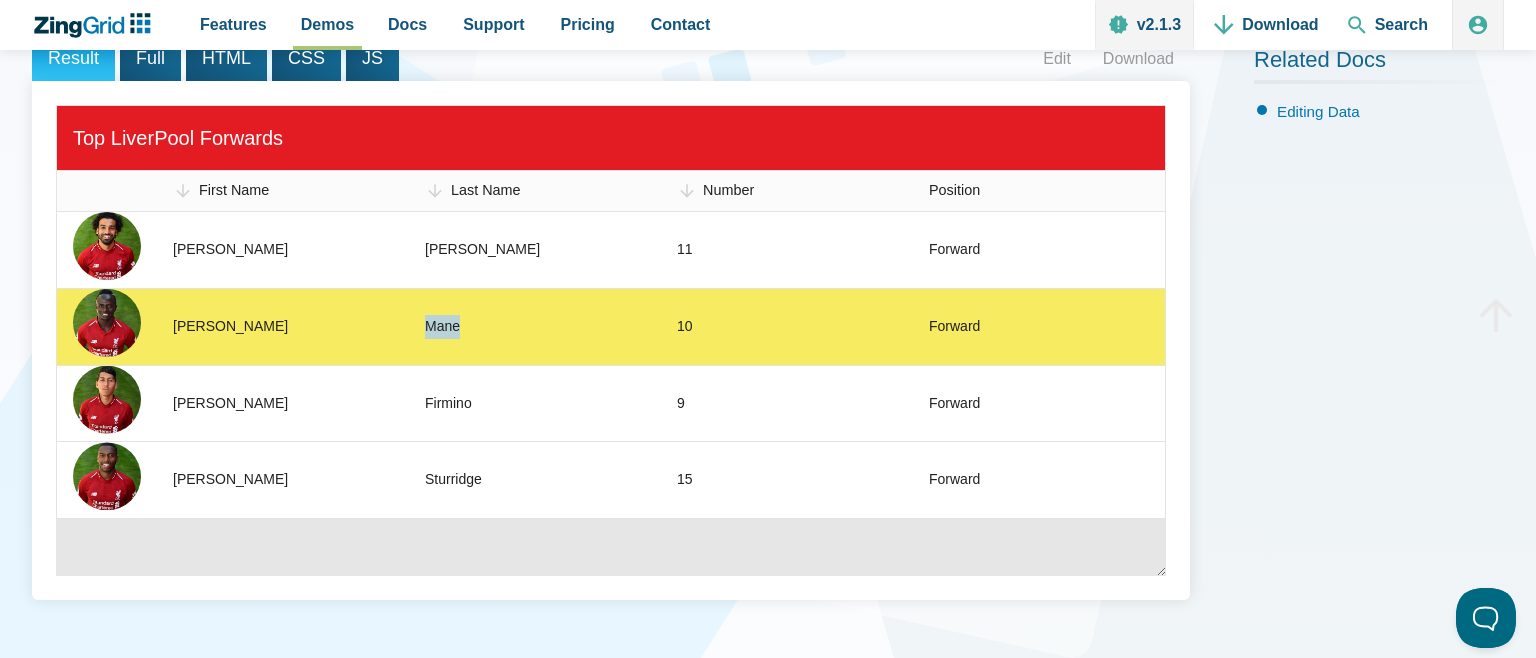 click on "Mane" at bounding box center [442, 327] 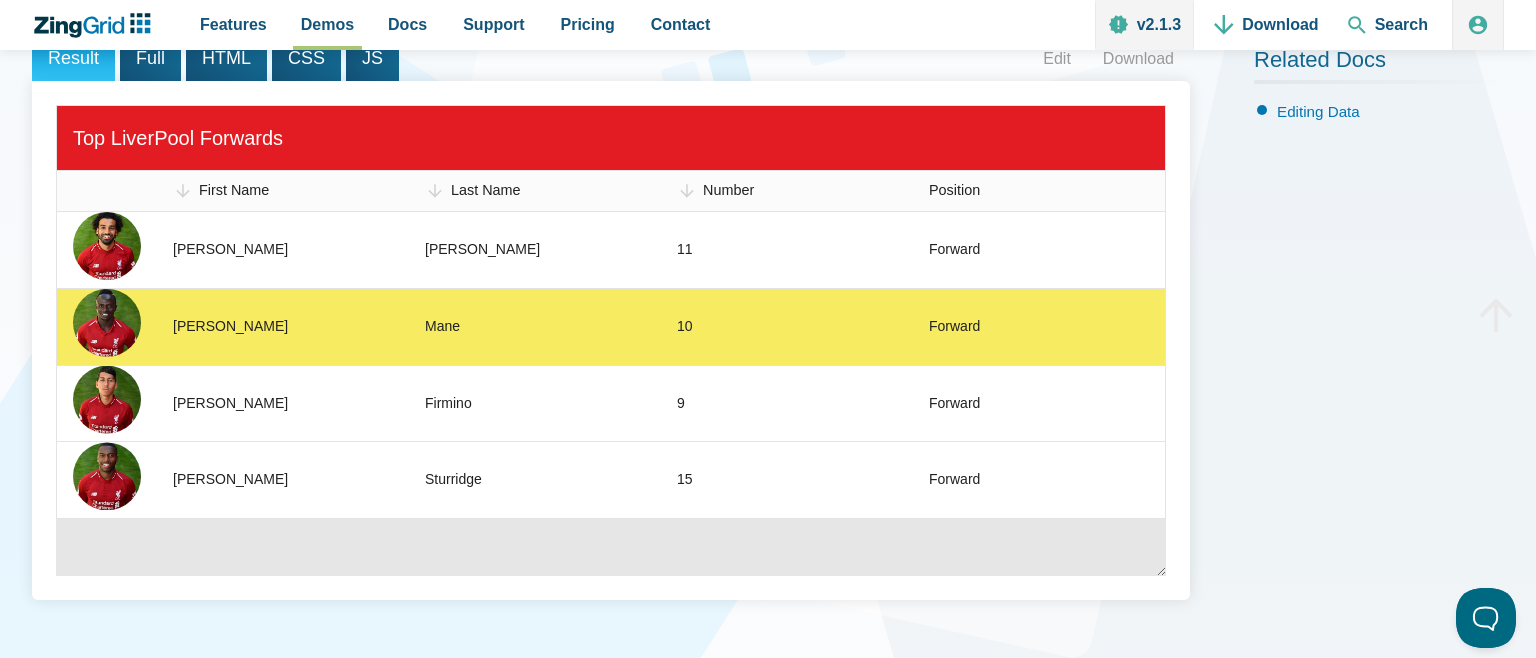 click on "[PERSON_NAME]" at bounding box center (283, 326) 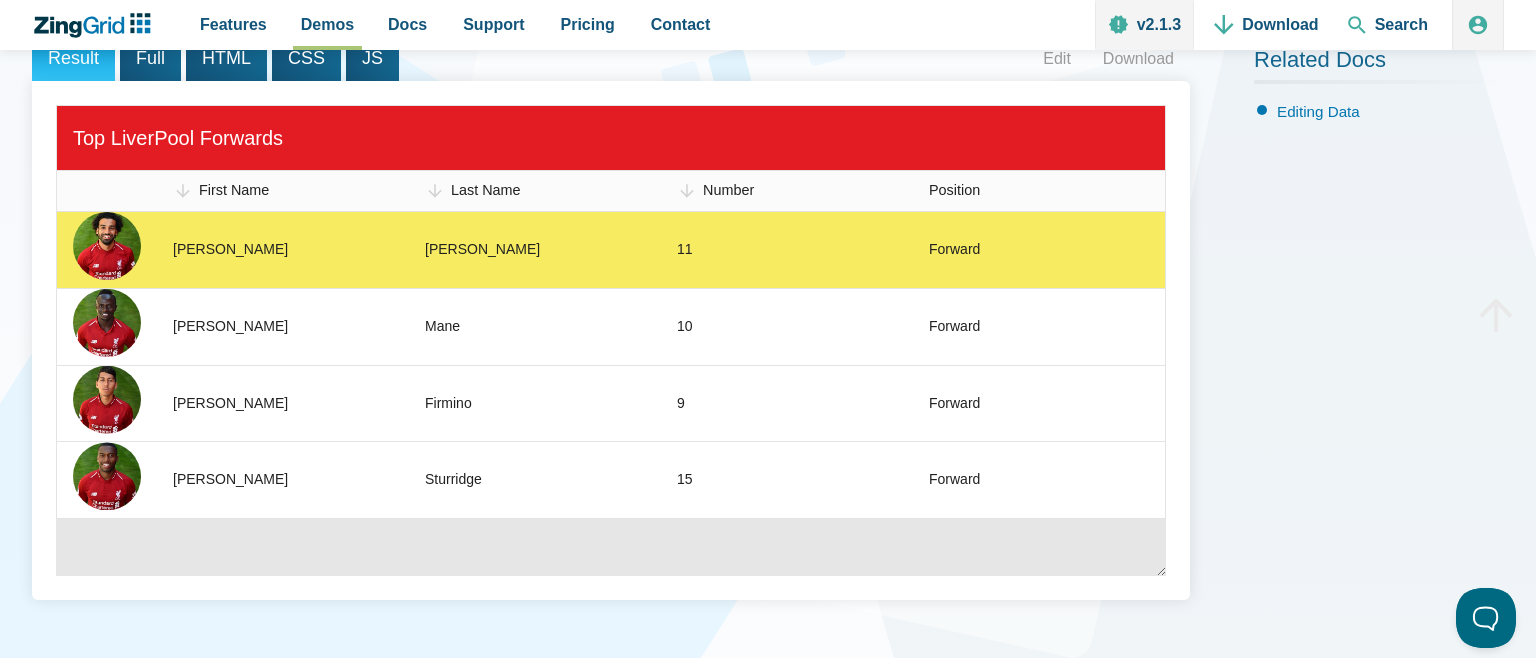 click on "[PERSON_NAME]" at bounding box center [230, 250] 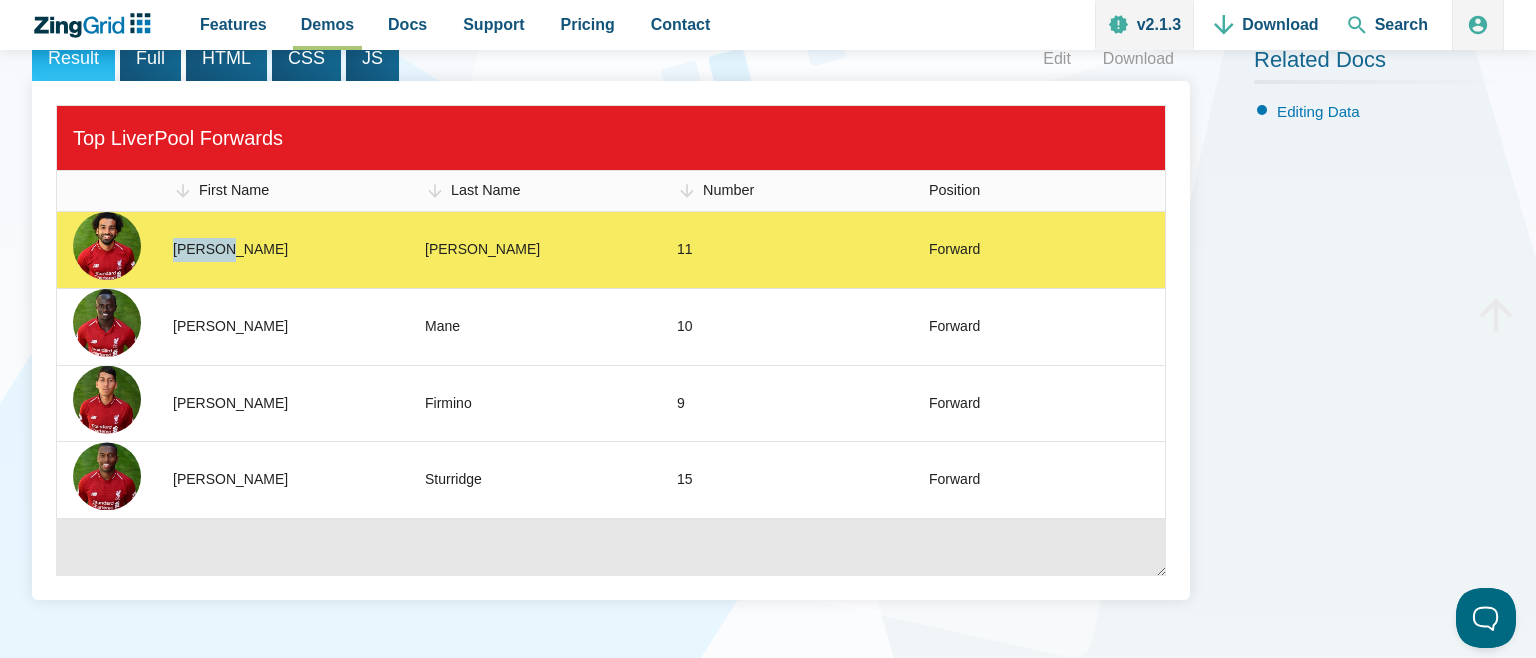 click on "[PERSON_NAME]" at bounding box center (230, 250) 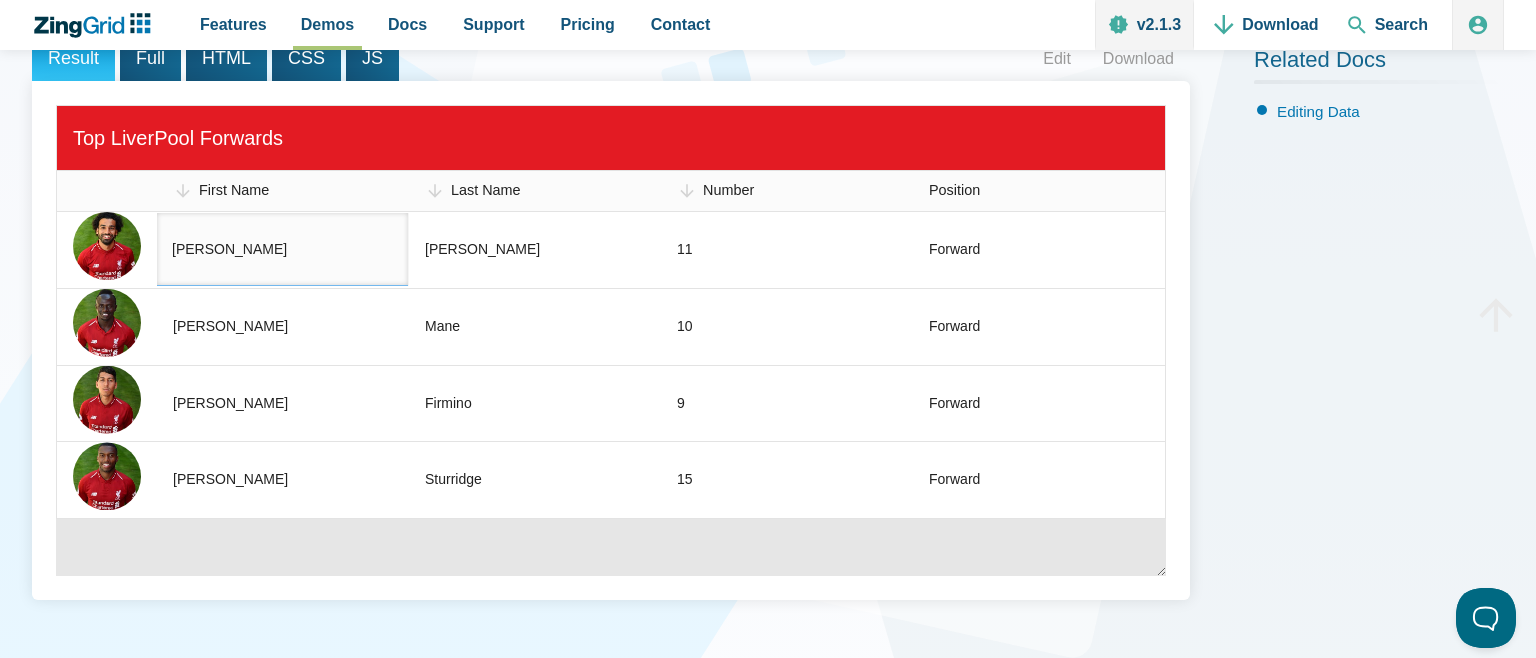 click on "[PERSON_NAME]" at bounding box center (282, 250) 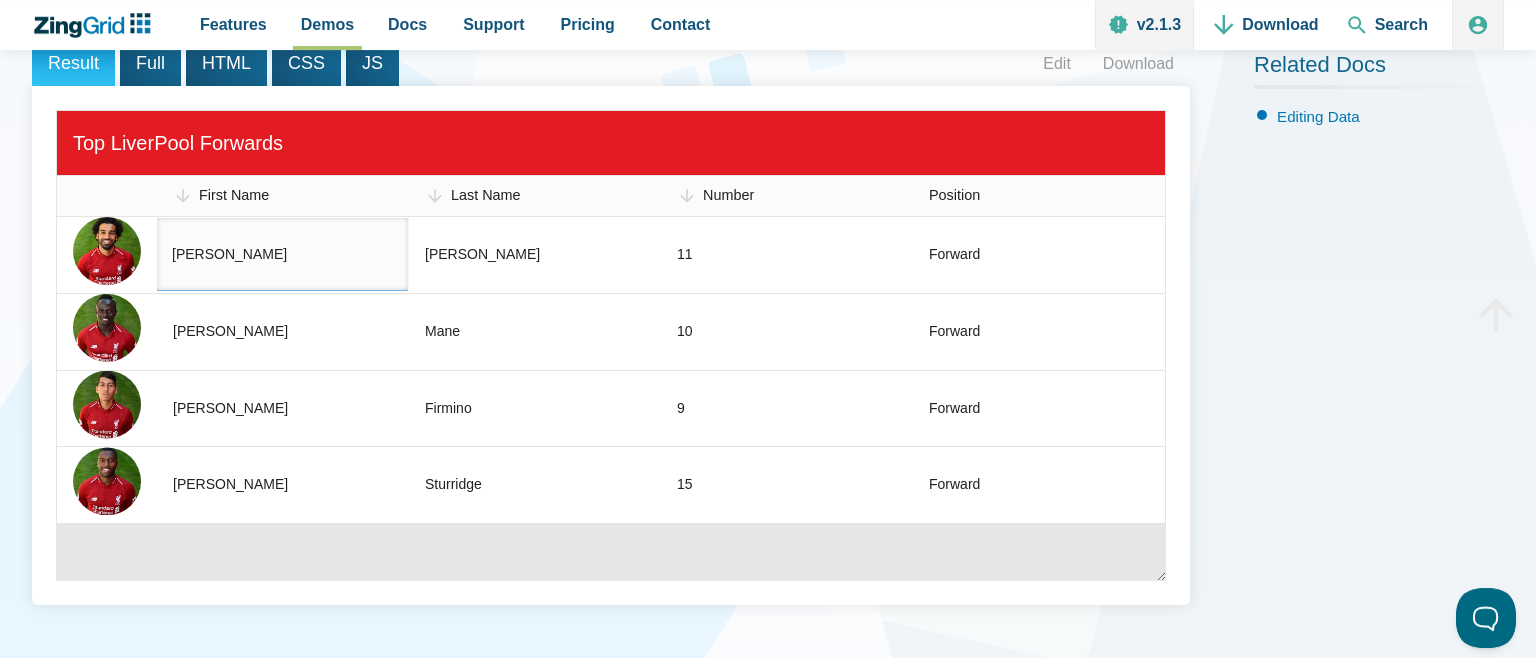 scroll, scrollTop: 352, scrollLeft: 0, axis: vertical 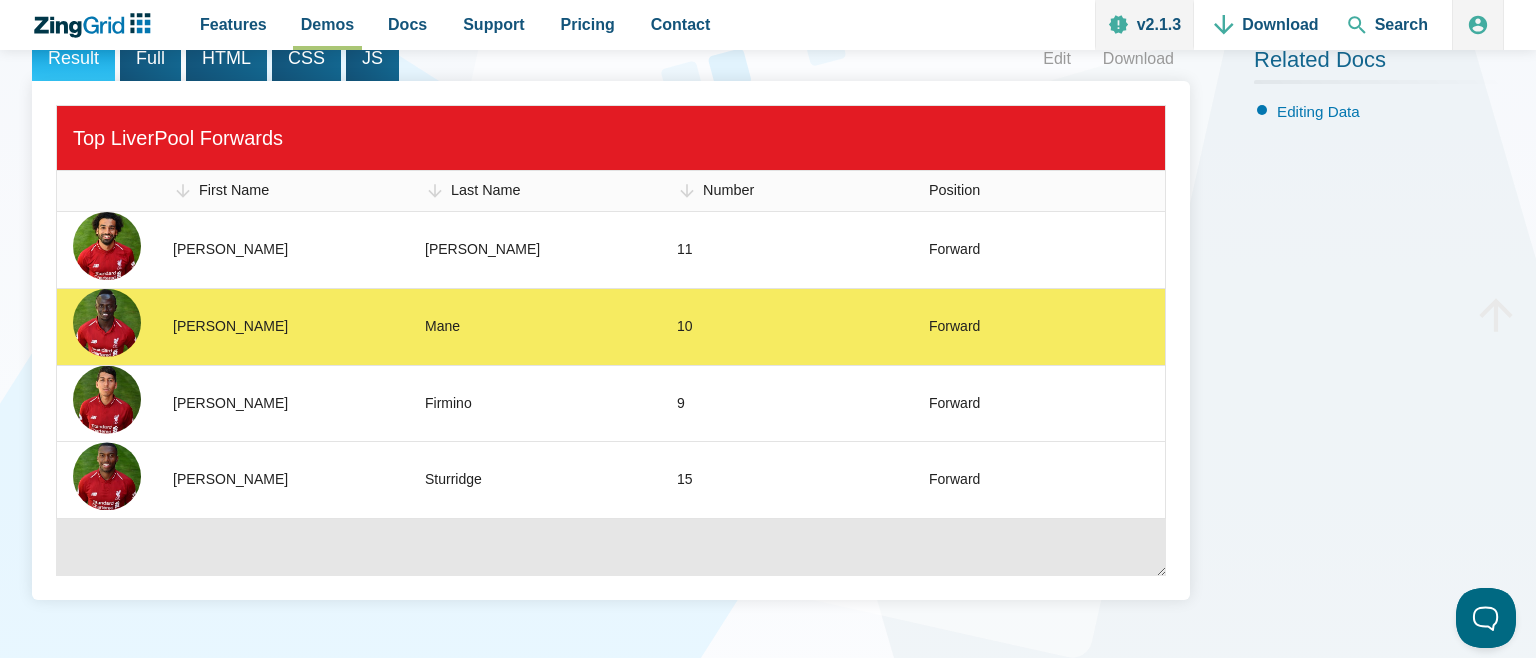 click on "10" at bounding box center (685, 327) 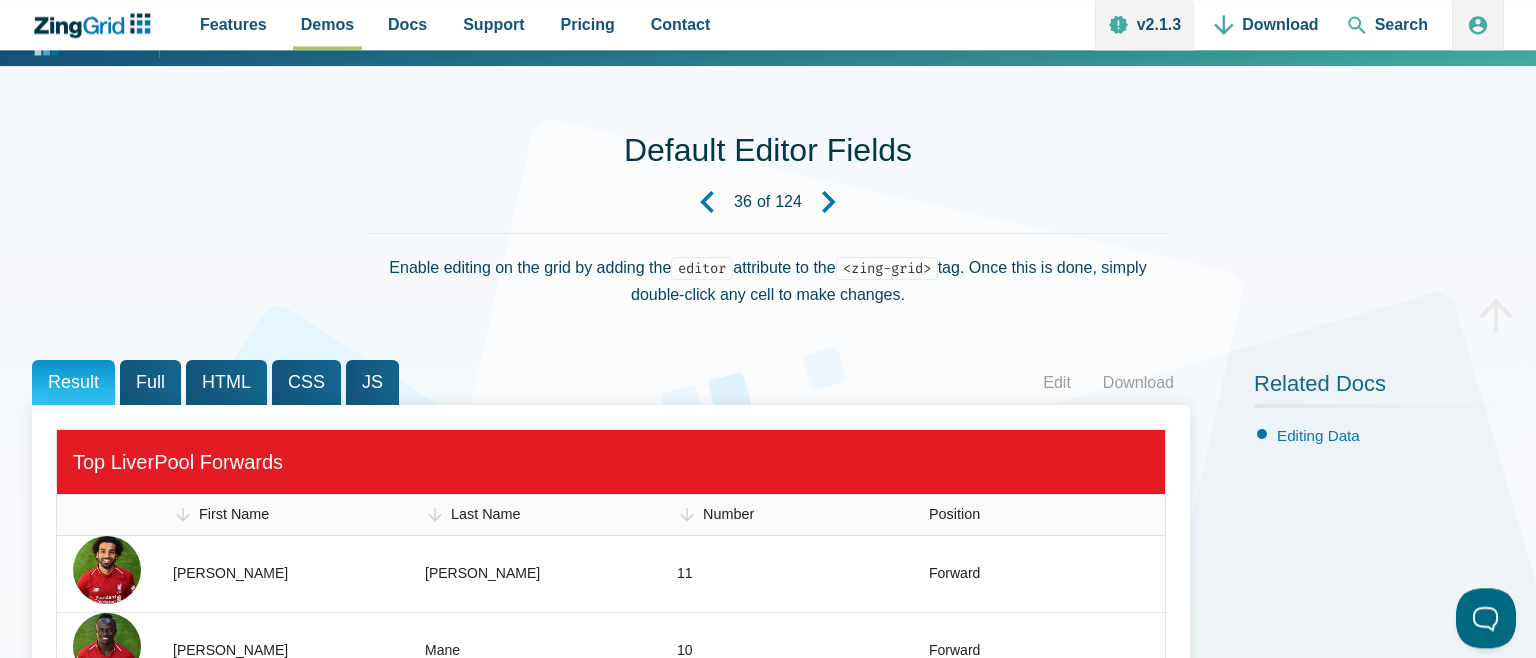 scroll, scrollTop: 0, scrollLeft: 0, axis: both 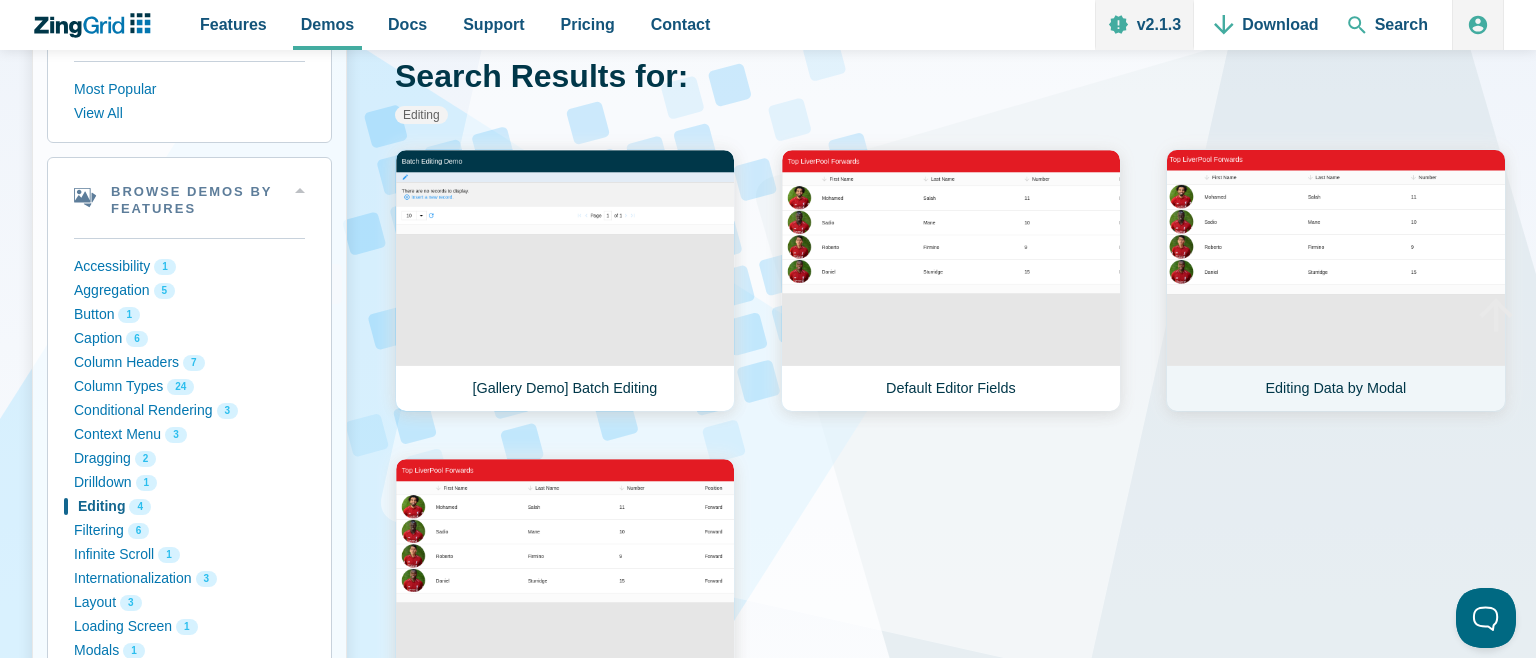 click on "Editing Data by Modal" 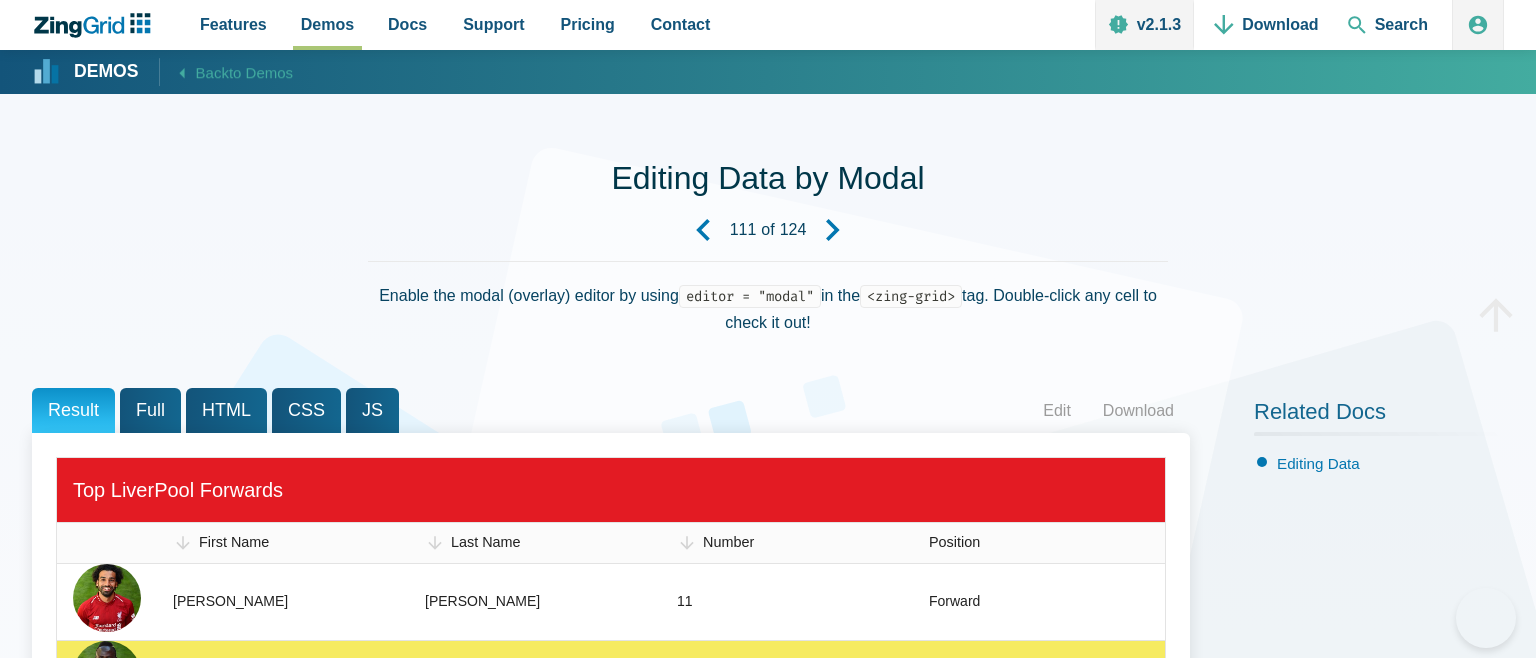 click on "Mane" at bounding box center (442, 679) 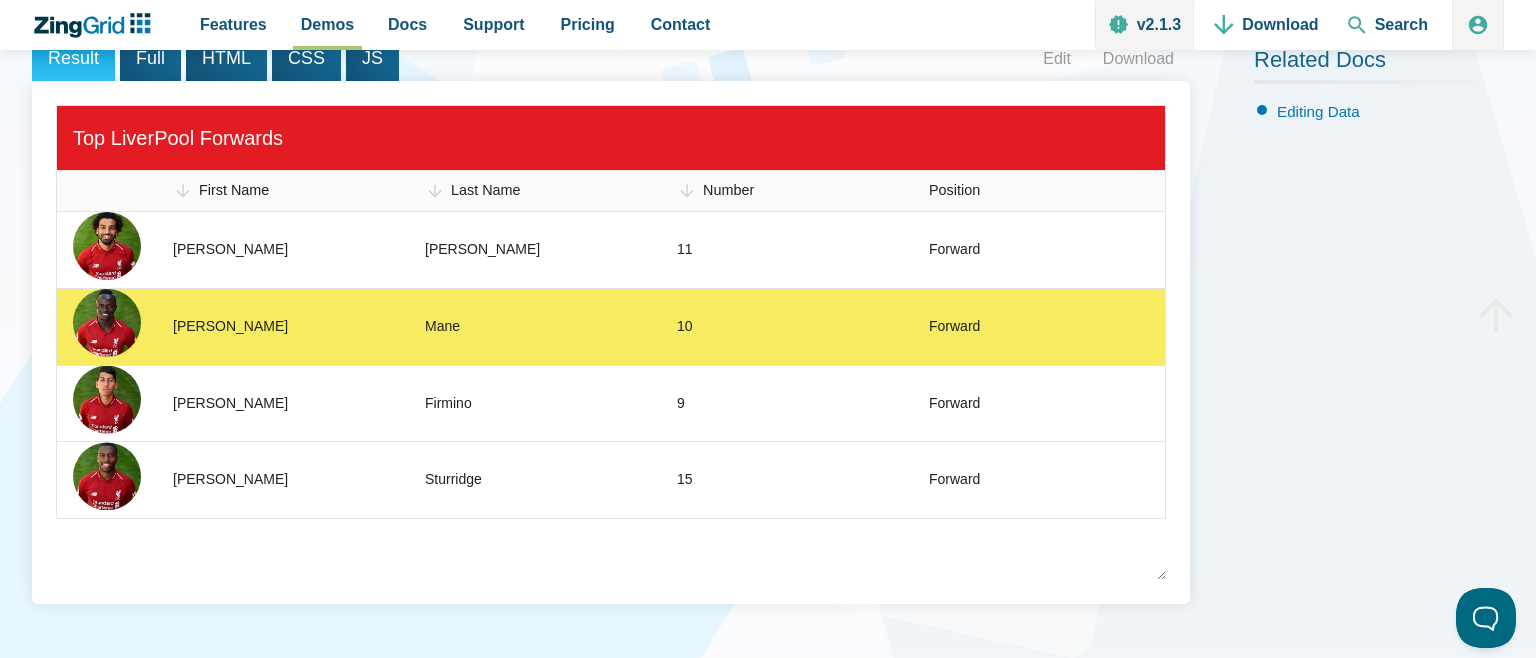 scroll, scrollTop: 0, scrollLeft: 0, axis: both 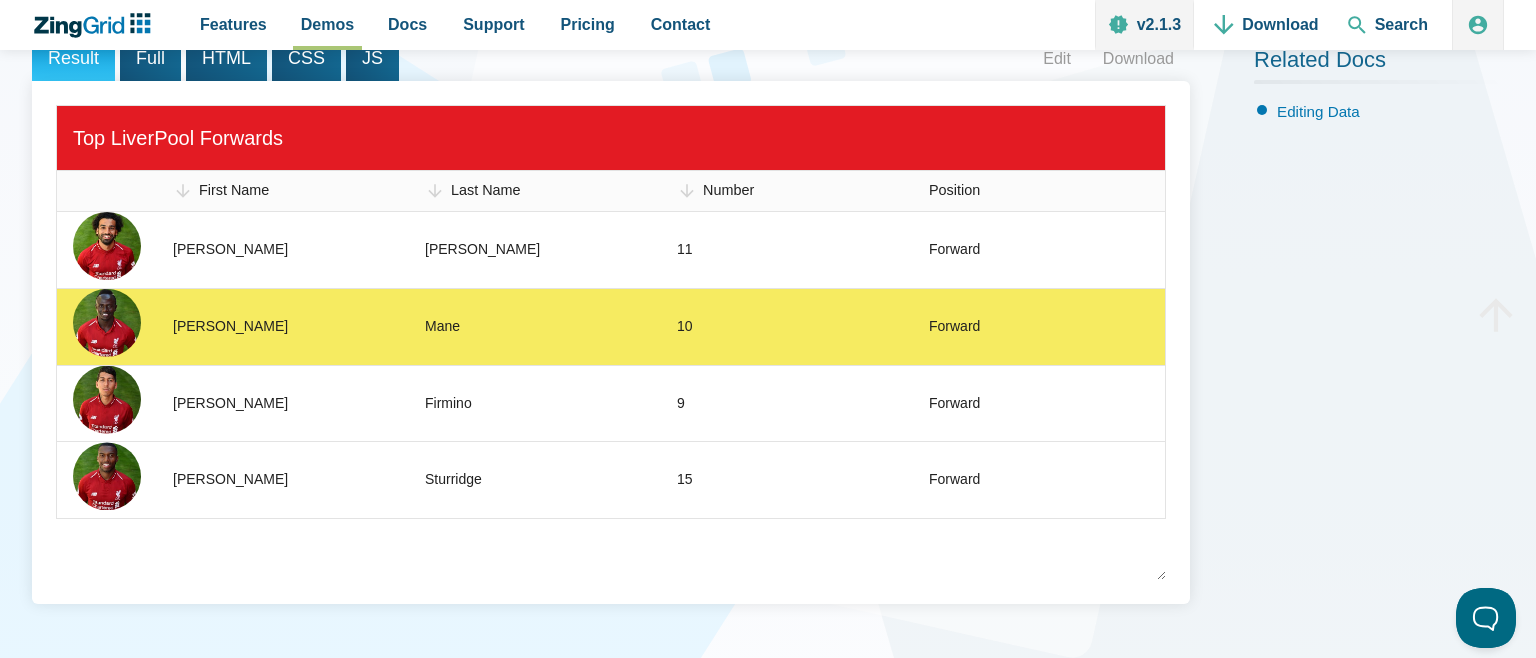 click on "Mane" at bounding box center [442, 327] 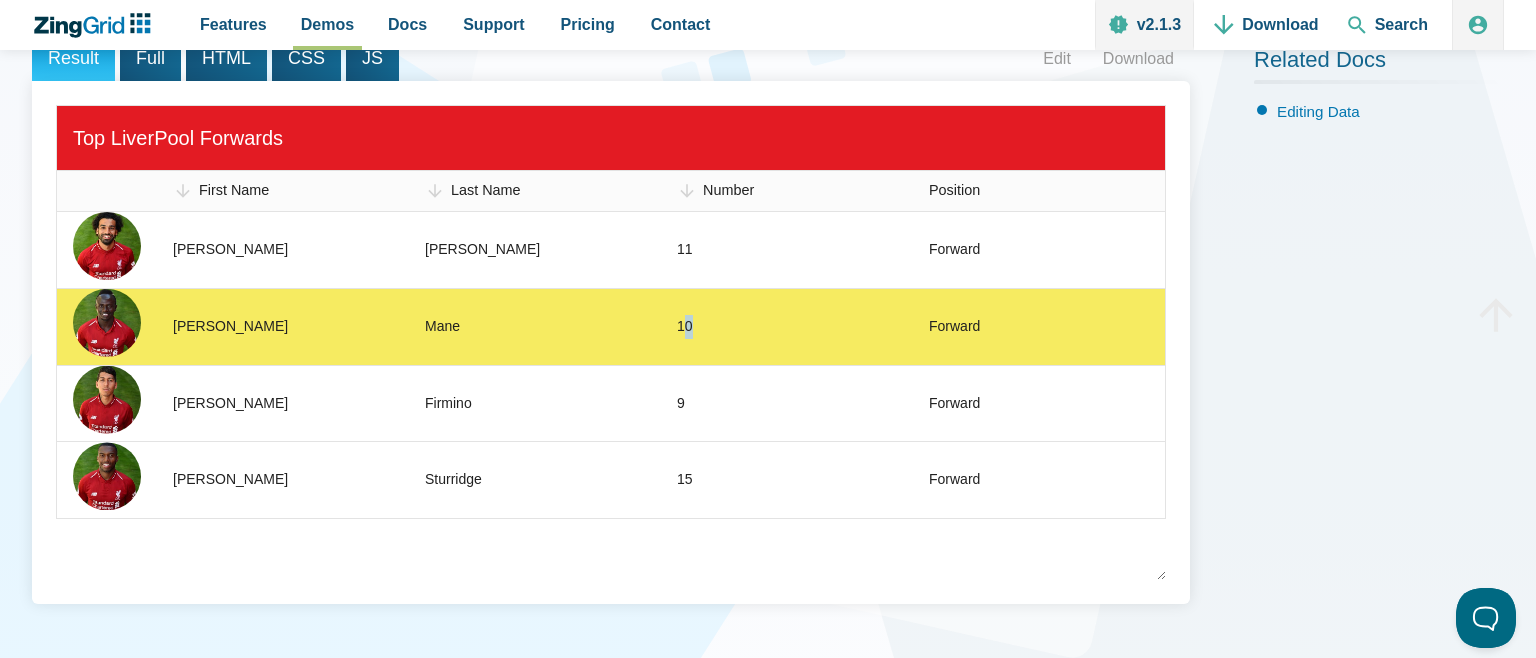 click on "10" at bounding box center (685, 327) 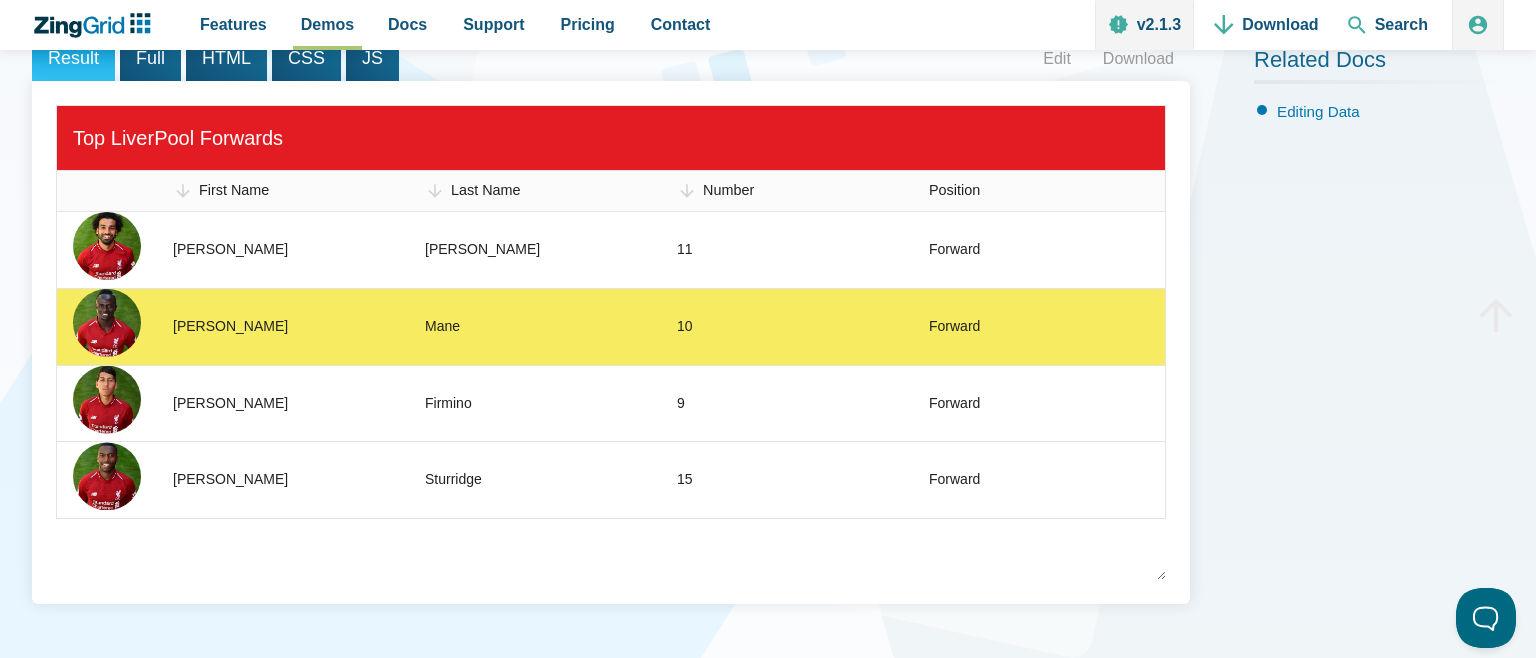 click on "10" at bounding box center (685, 327) 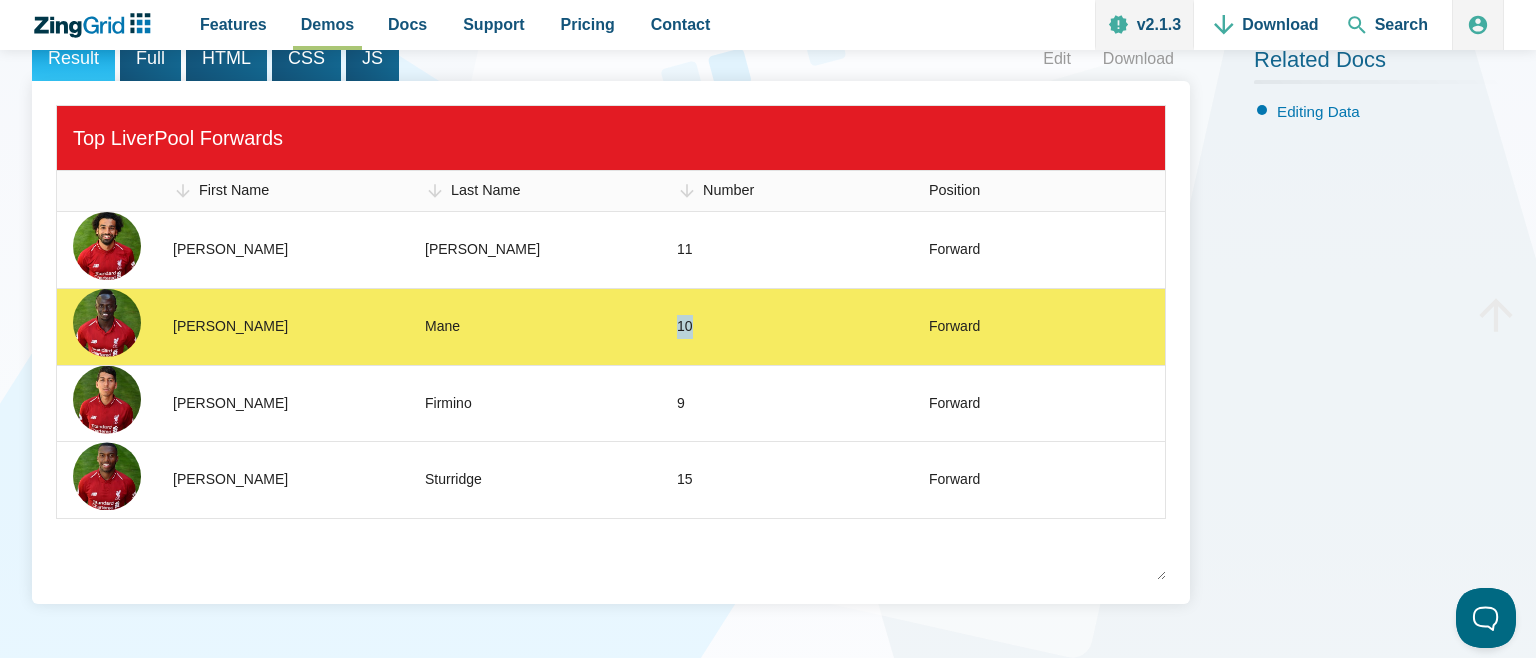click on "10" at bounding box center [685, 327] 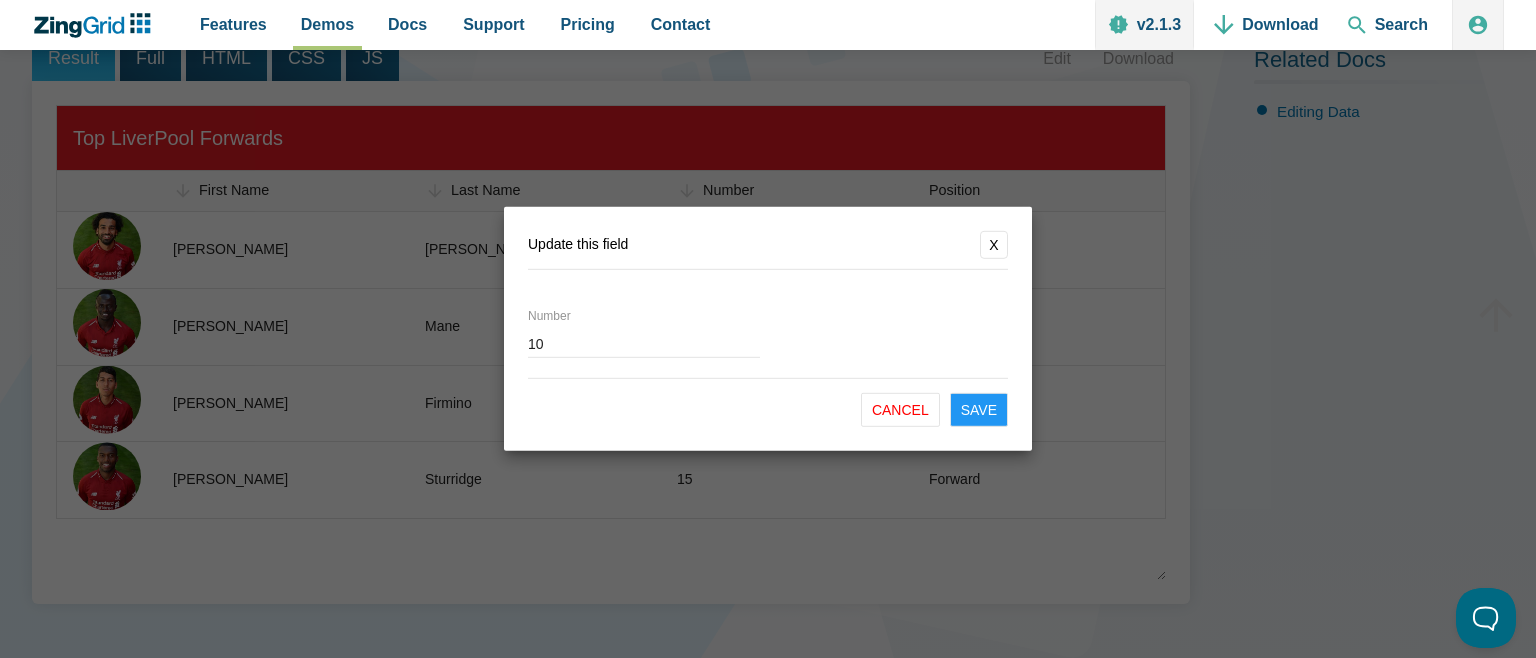 click on "X" 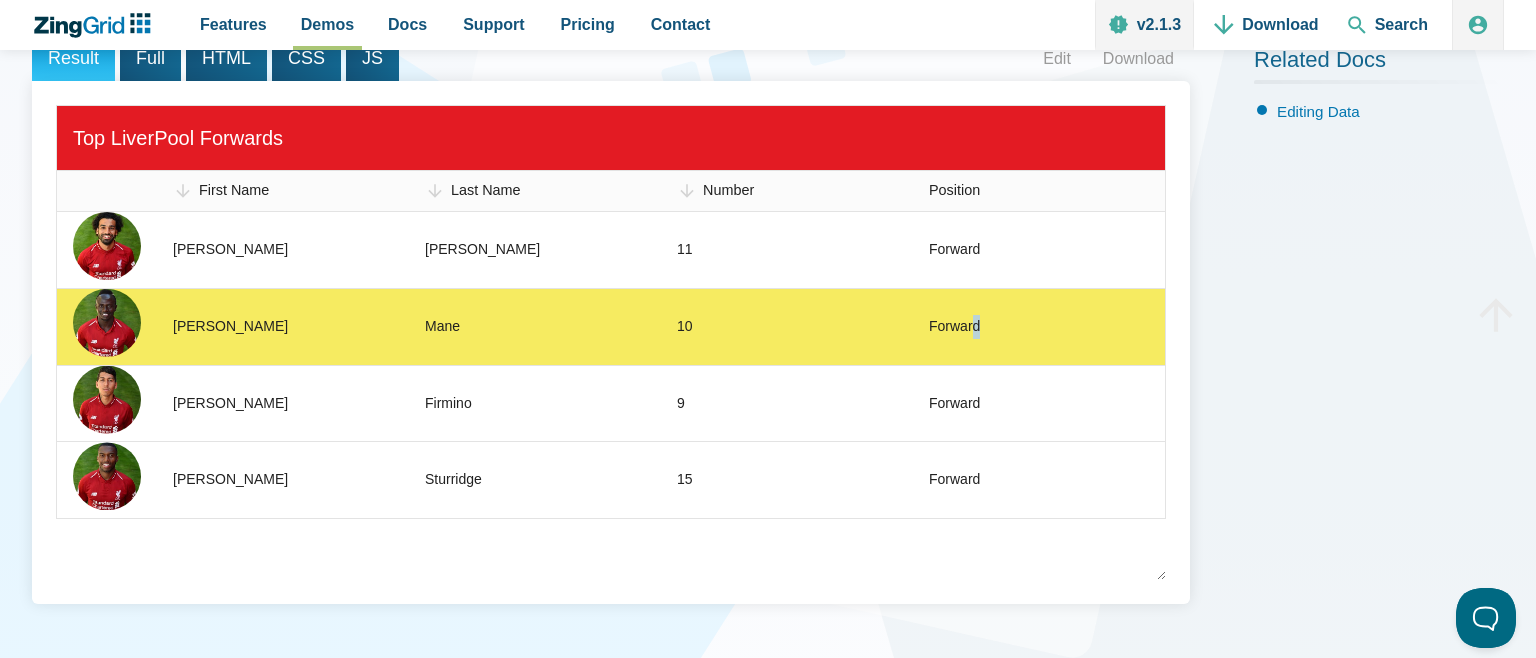 click on "Forward" at bounding box center [954, 327] 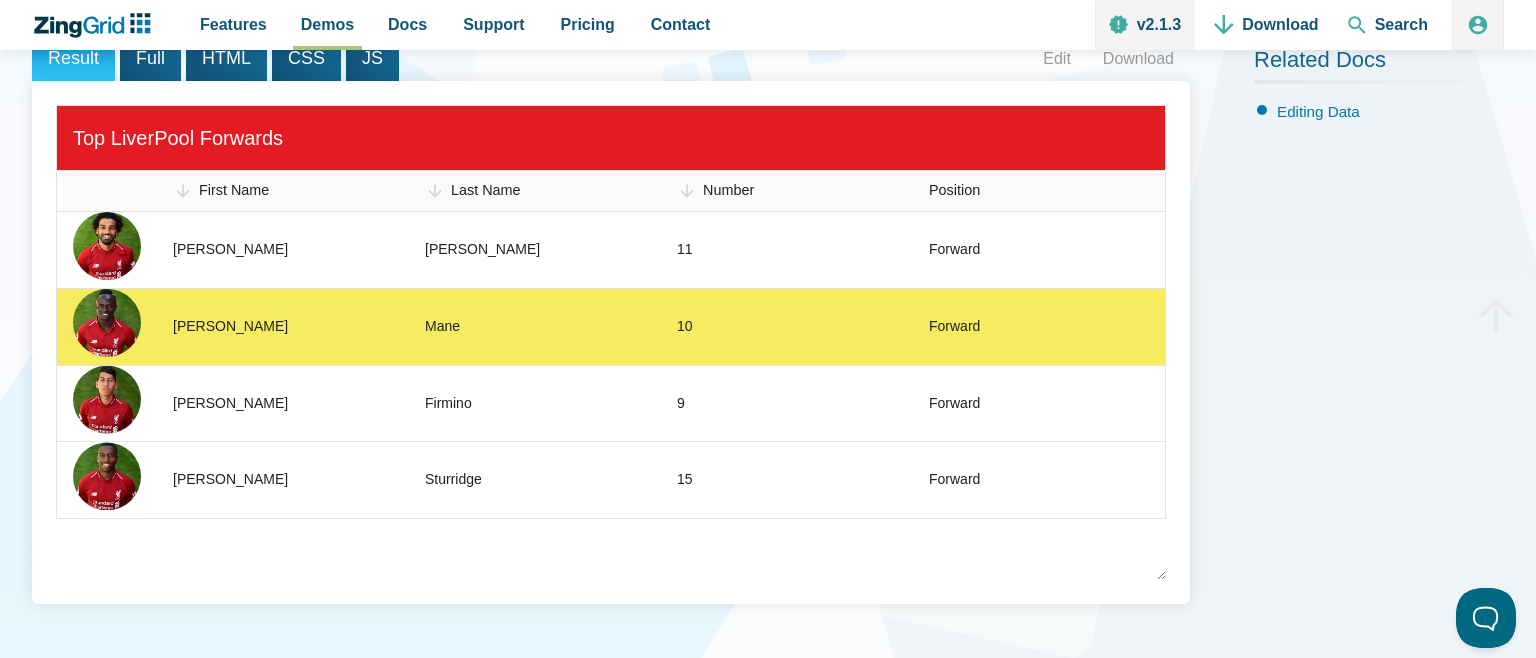 click on "Forward" at bounding box center (954, 327) 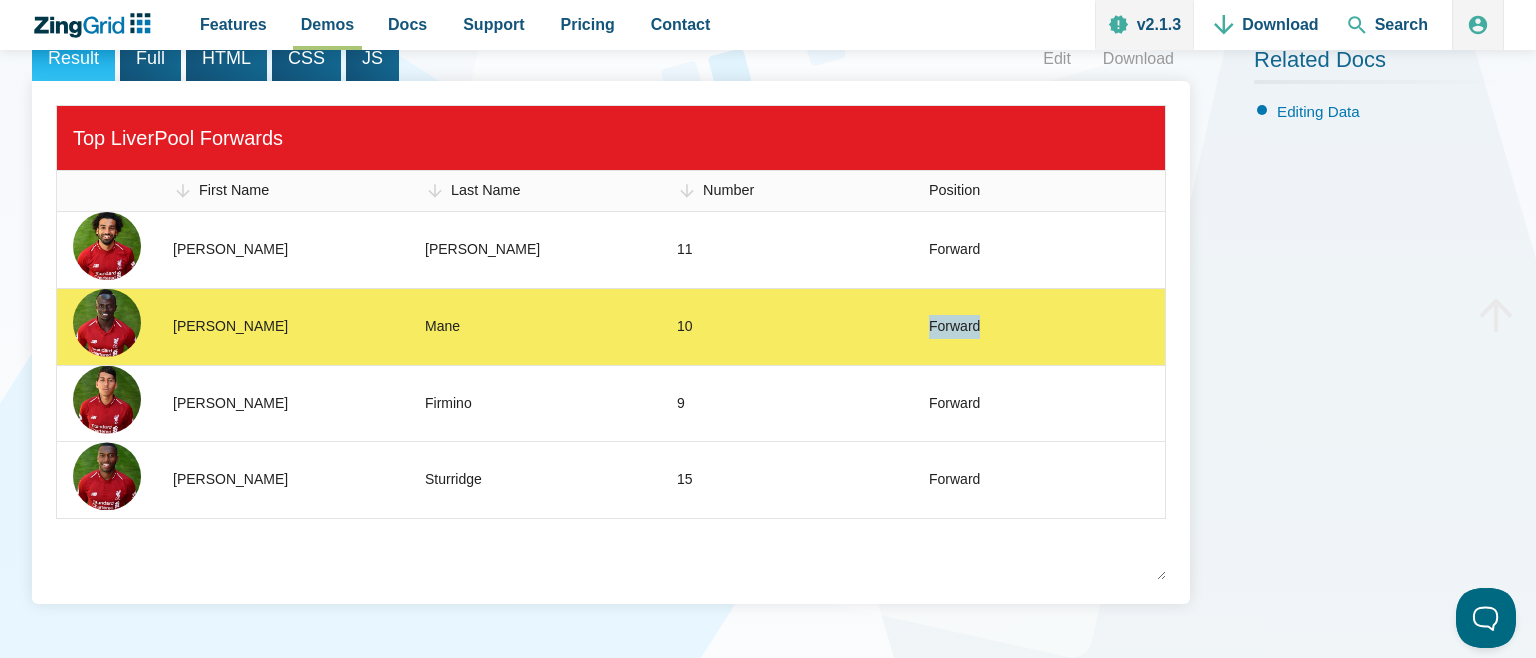 click on "Forward" at bounding box center [954, 327] 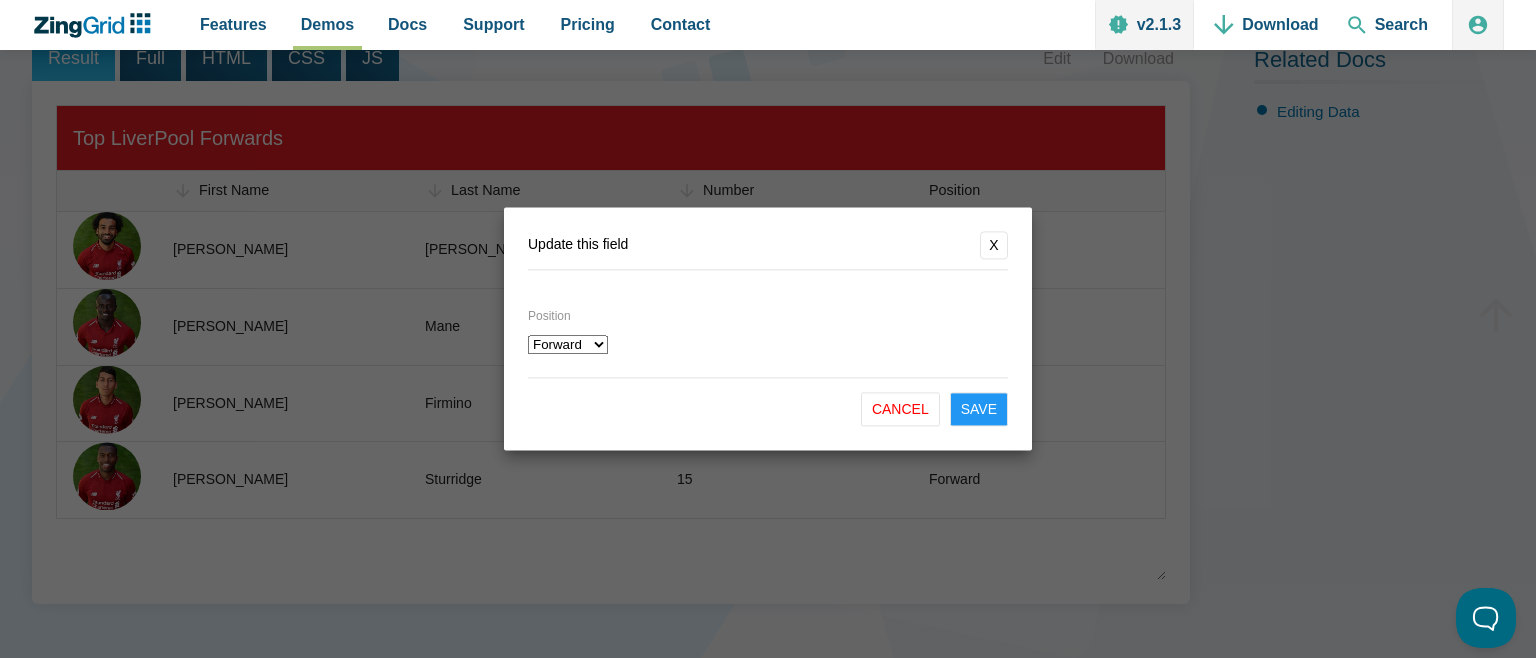 click on "X" 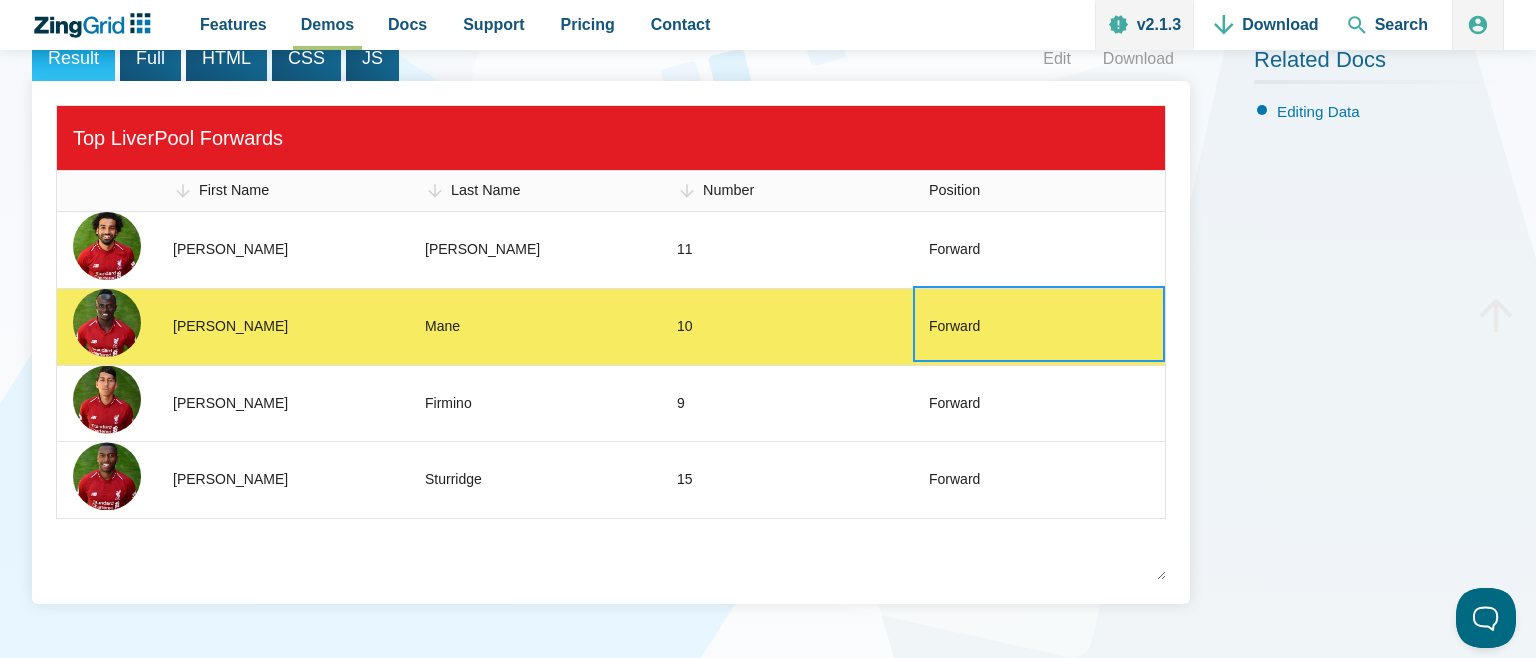 click on "Mane" at bounding box center (442, 327) 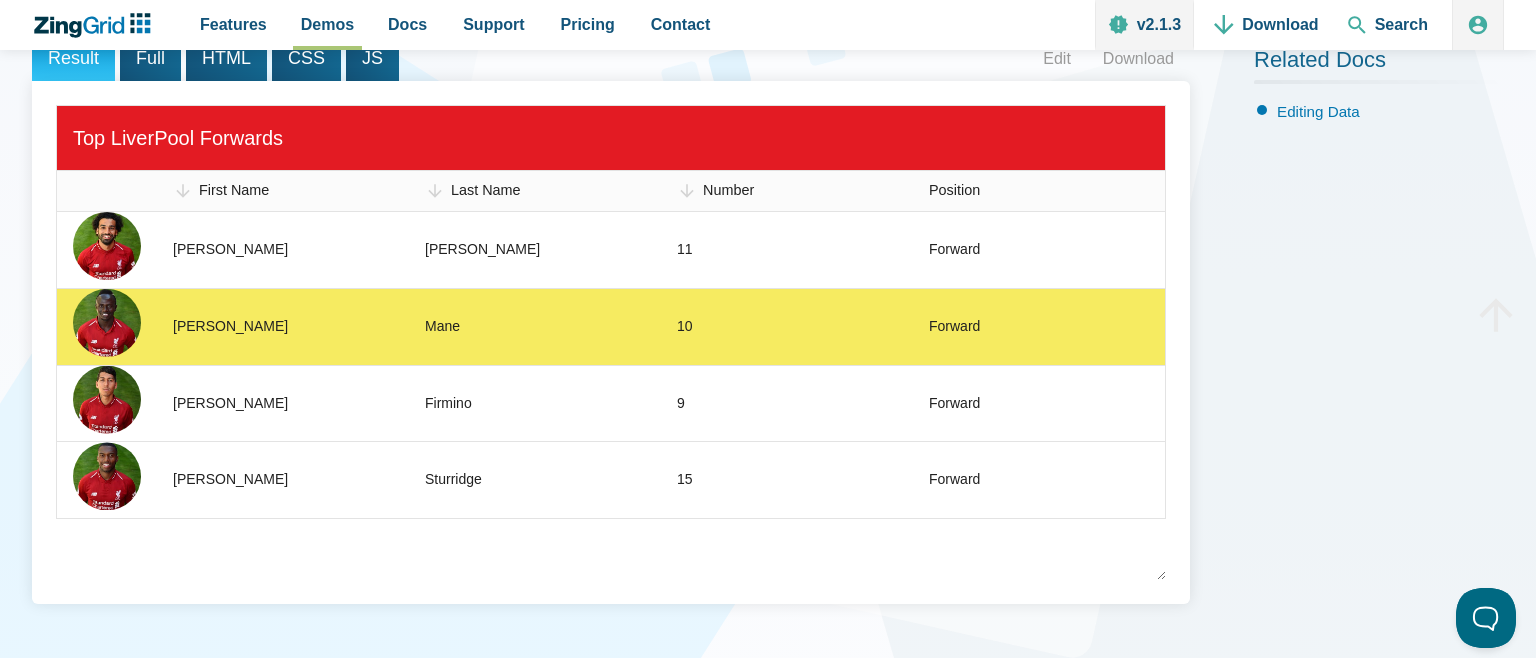 click on "Mane" at bounding box center (442, 327) 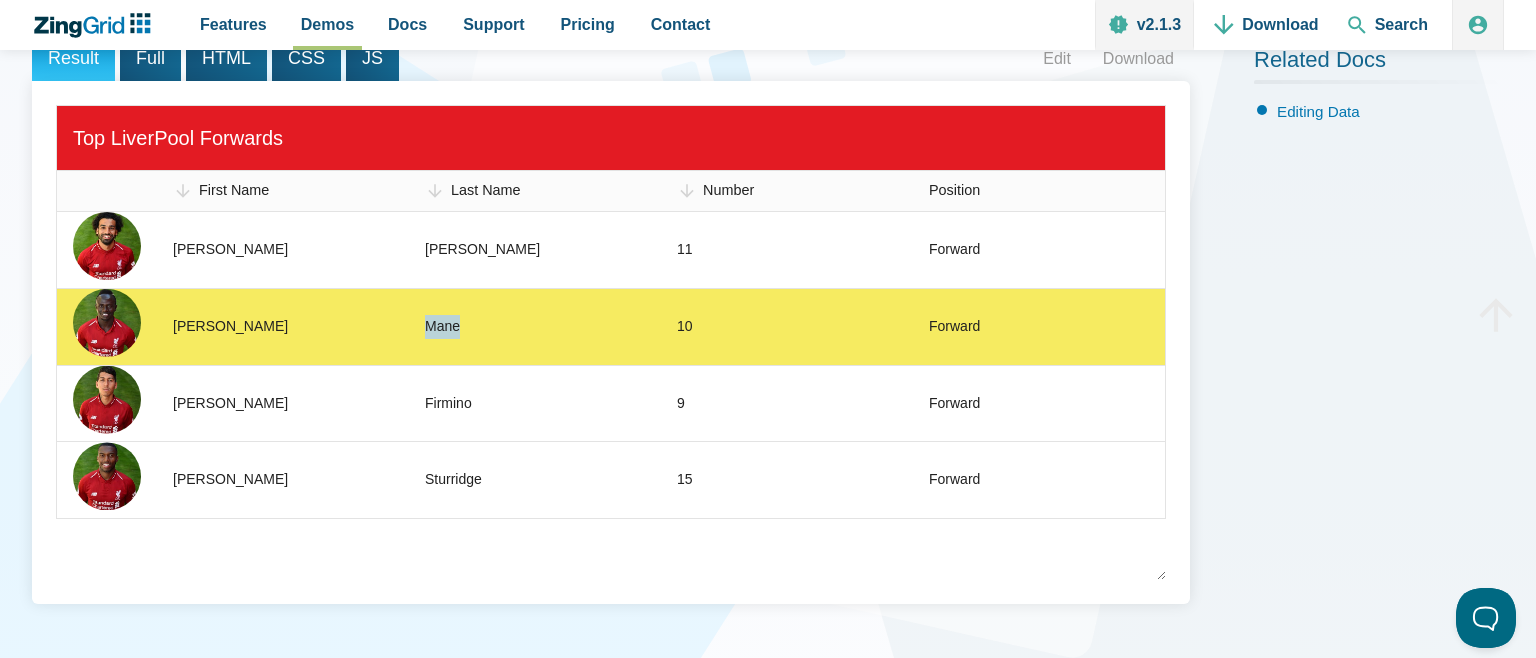 click on "Mane" at bounding box center [442, 327] 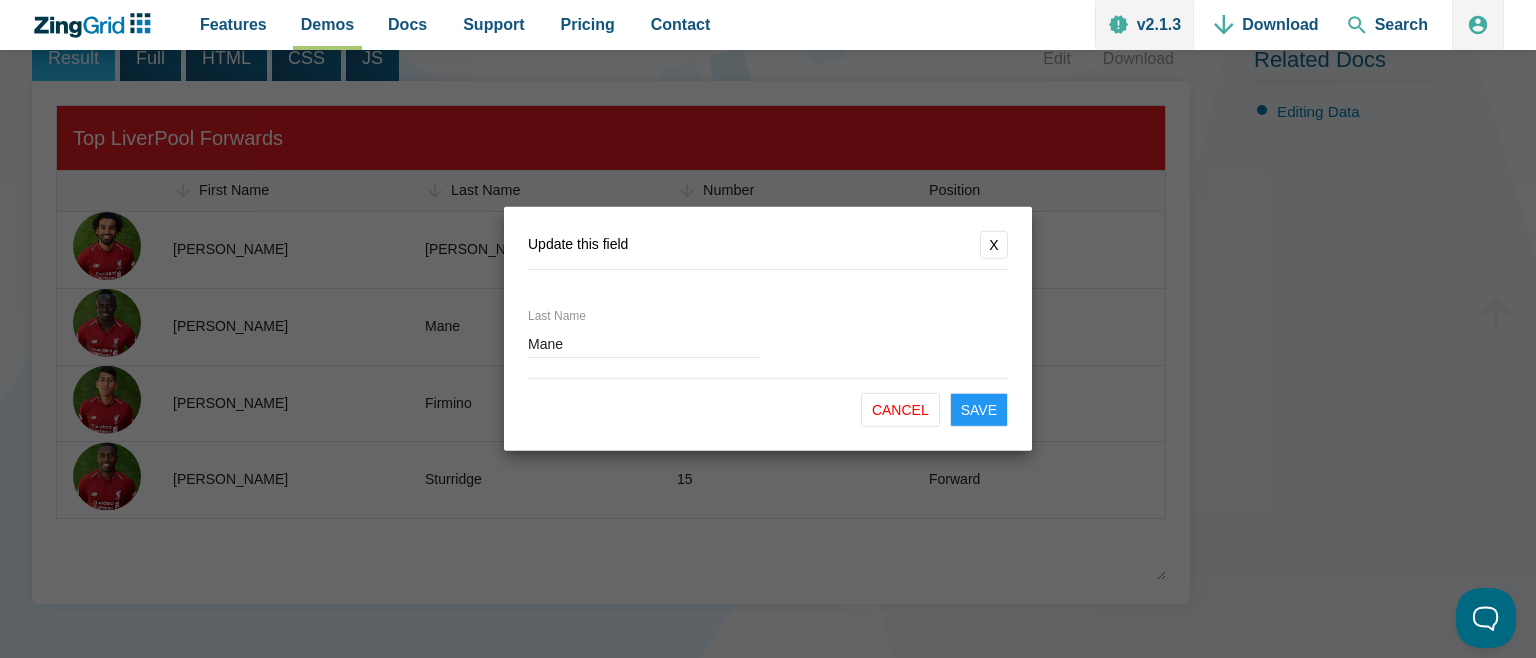 click on "X" 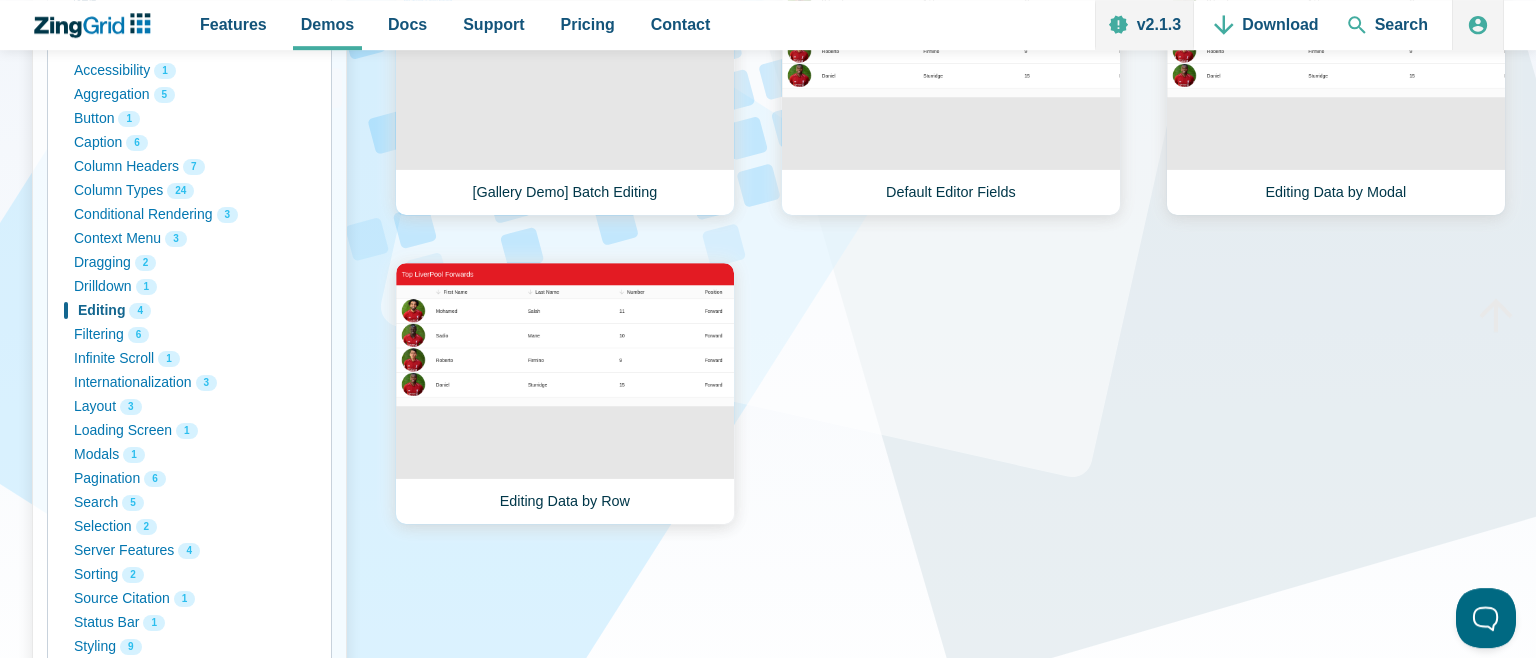 scroll, scrollTop: 352, scrollLeft: 0, axis: vertical 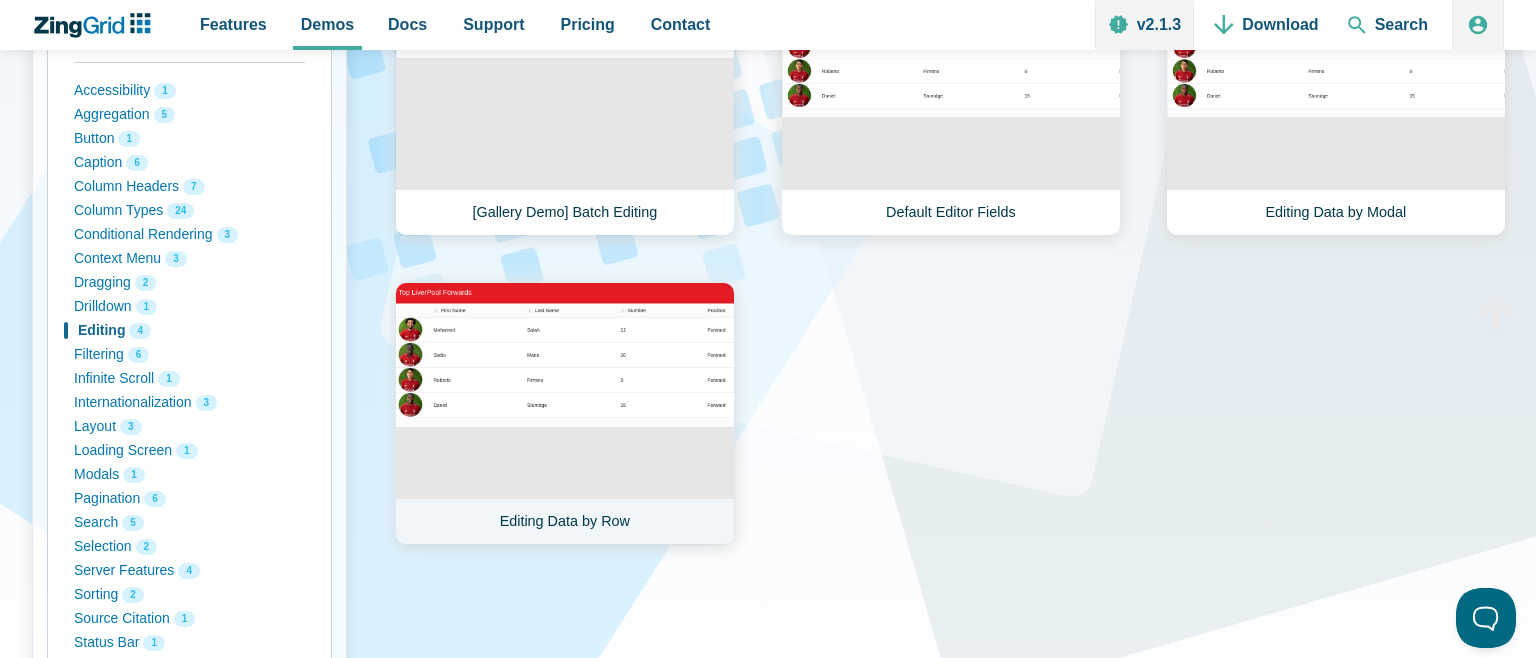 click on "Editing Data by Row" 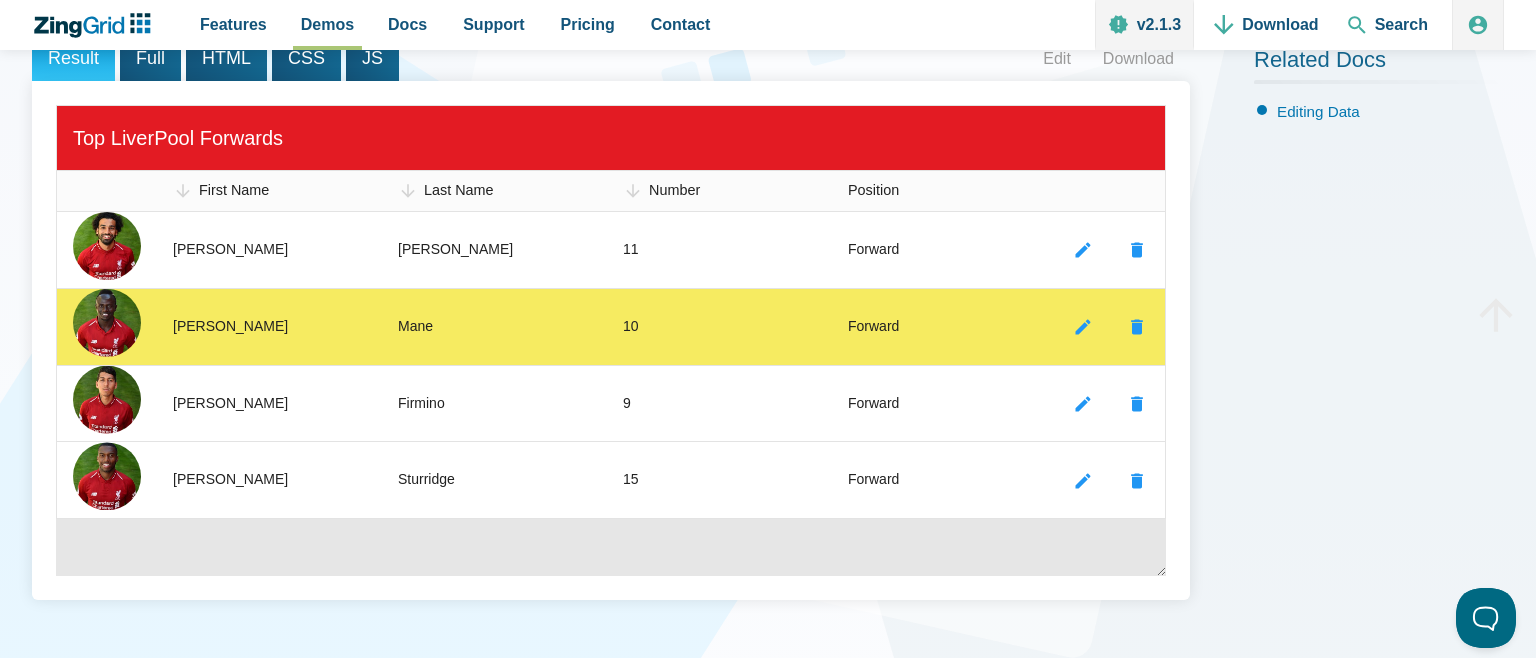 scroll, scrollTop: 0, scrollLeft: 0, axis: both 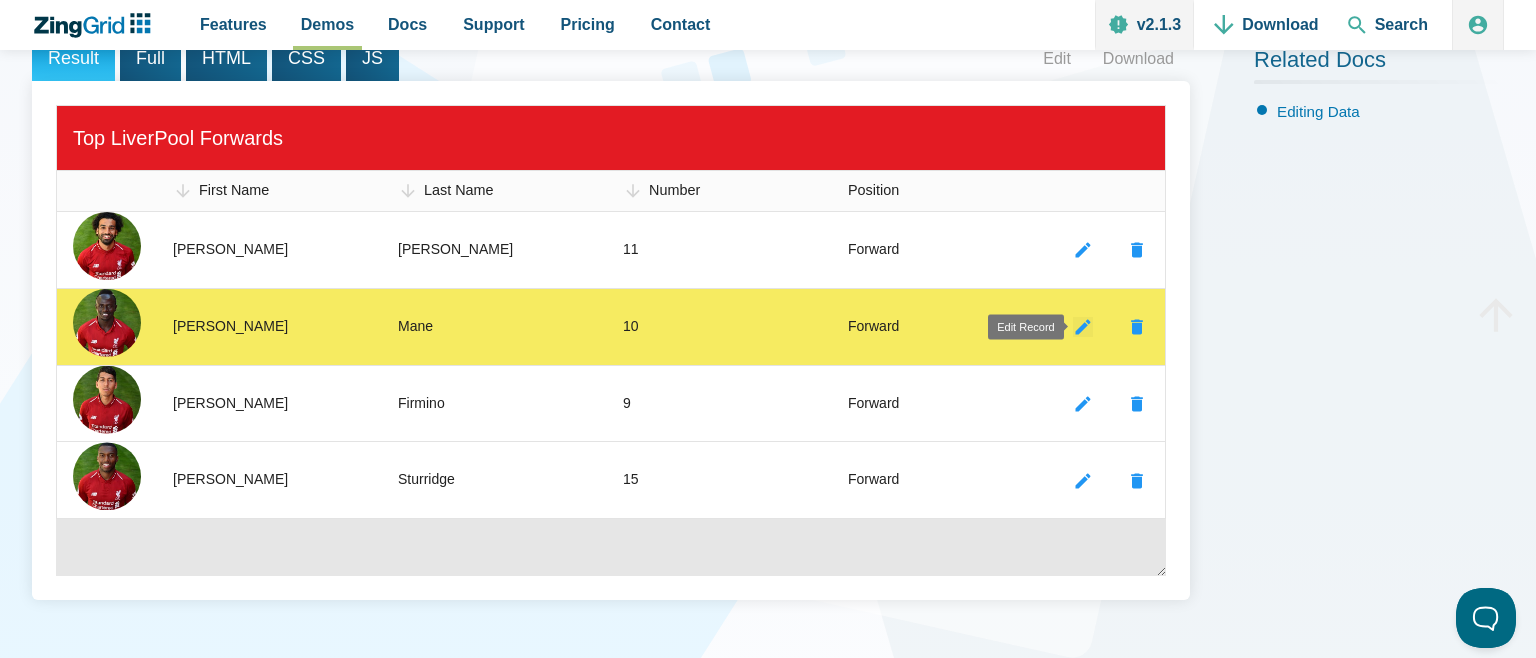 click at bounding box center (1083, 327) 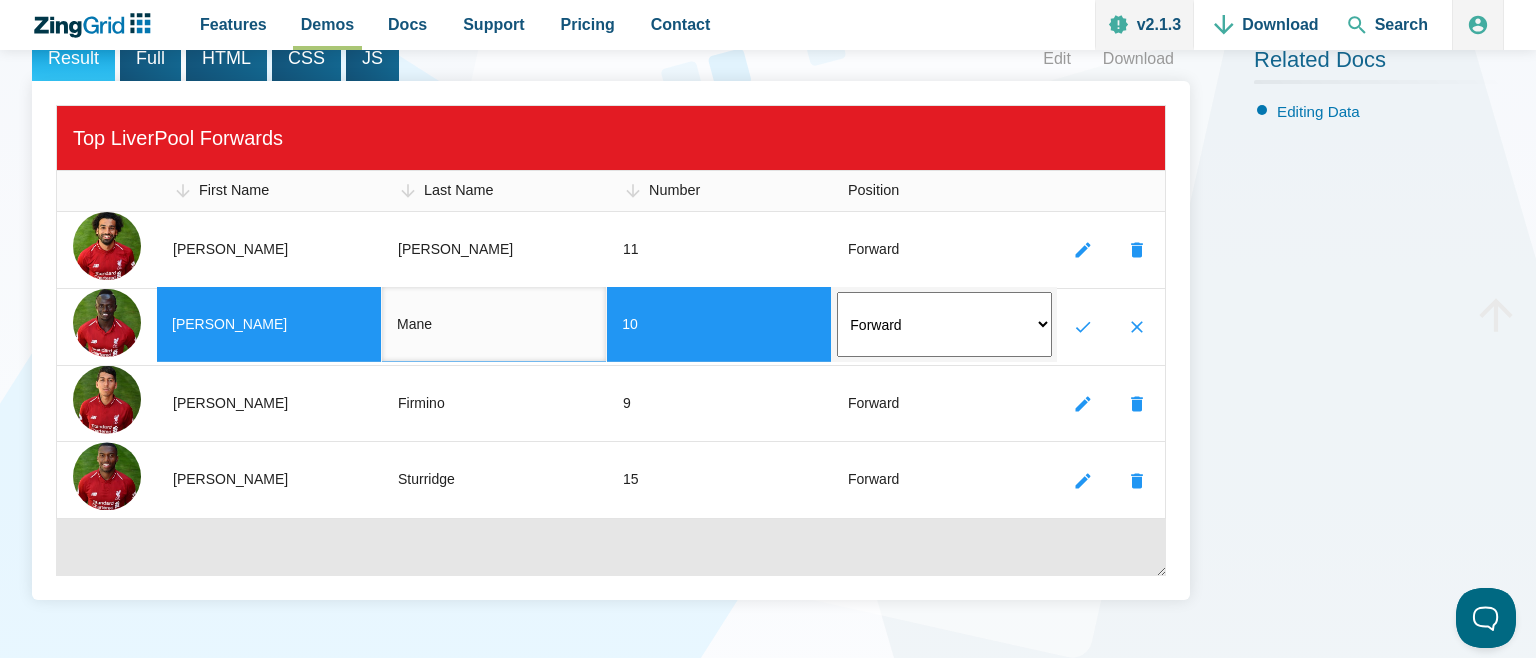 click on "Mane" at bounding box center (494, 324) 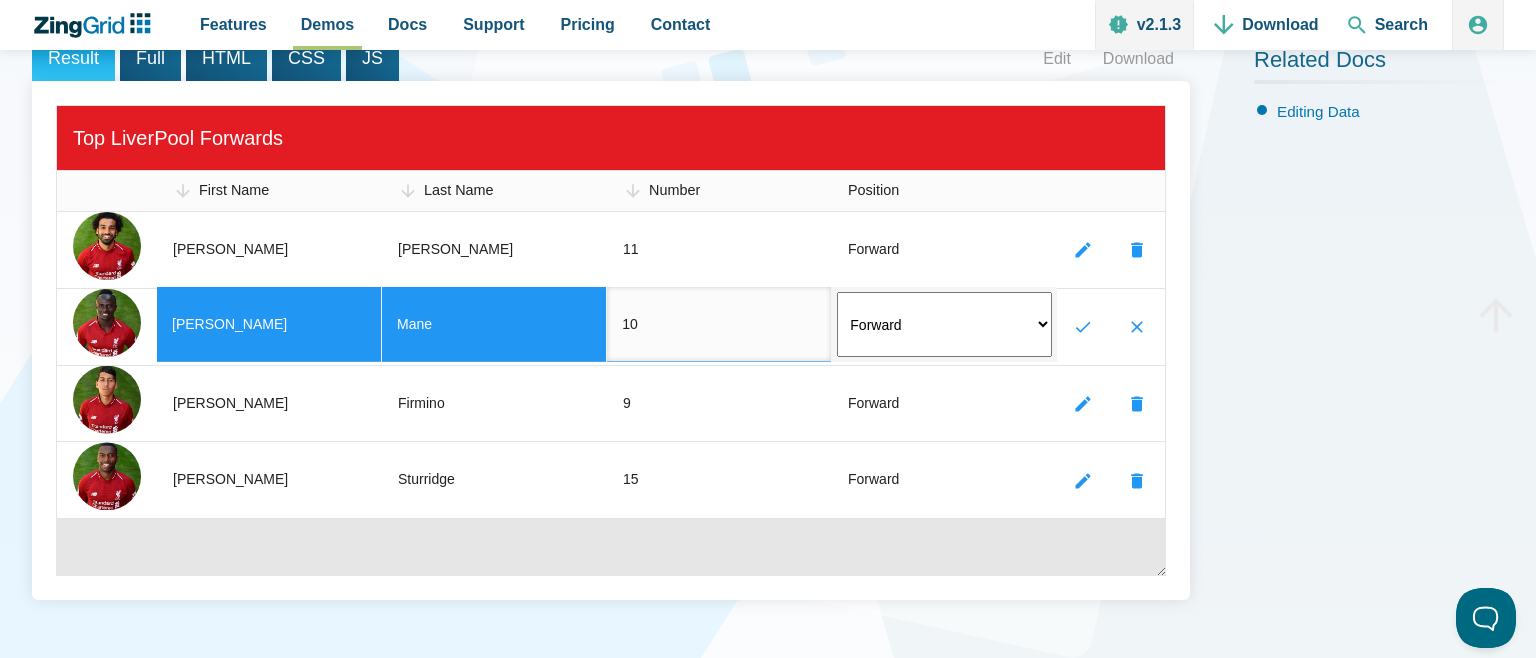 click on "10" at bounding box center [719, 324] 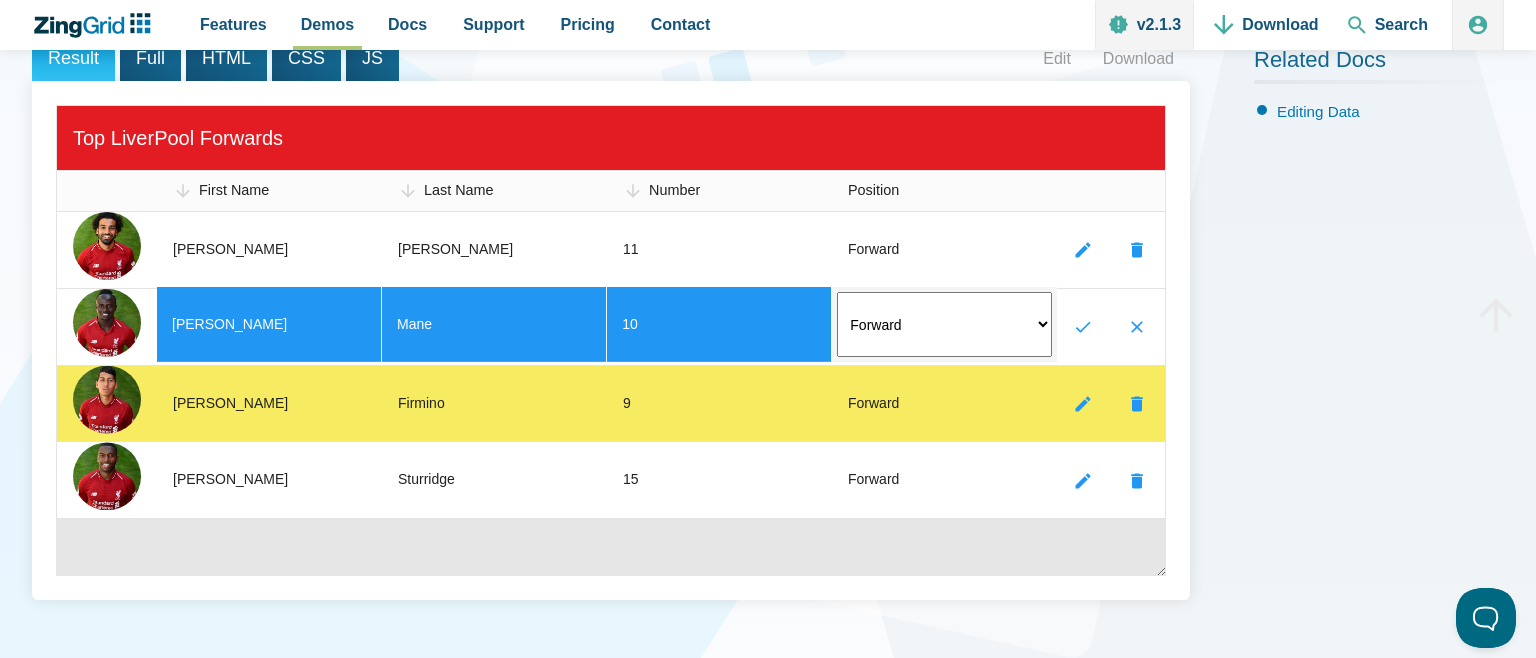 click on "[PERSON_NAME]" at bounding box center [230, 404] 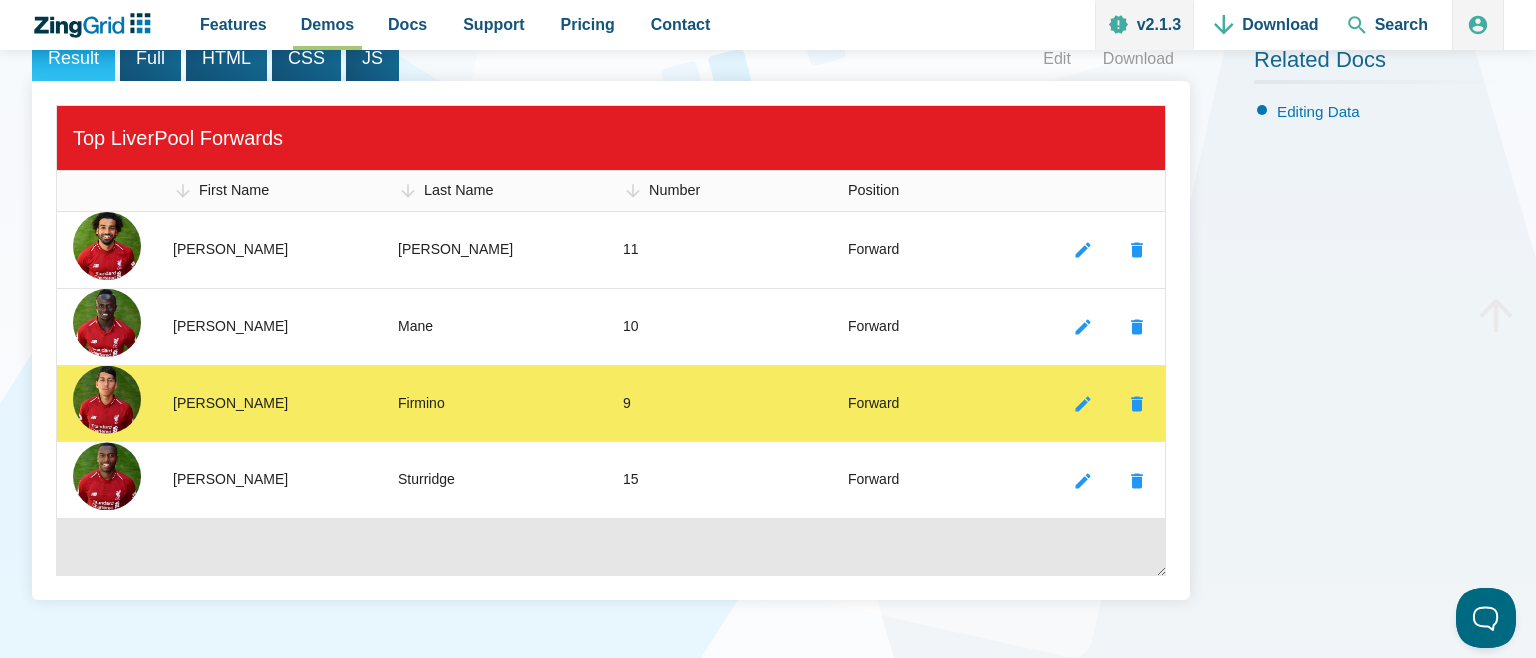 click on "Firmino" at bounding box center (494, 403) 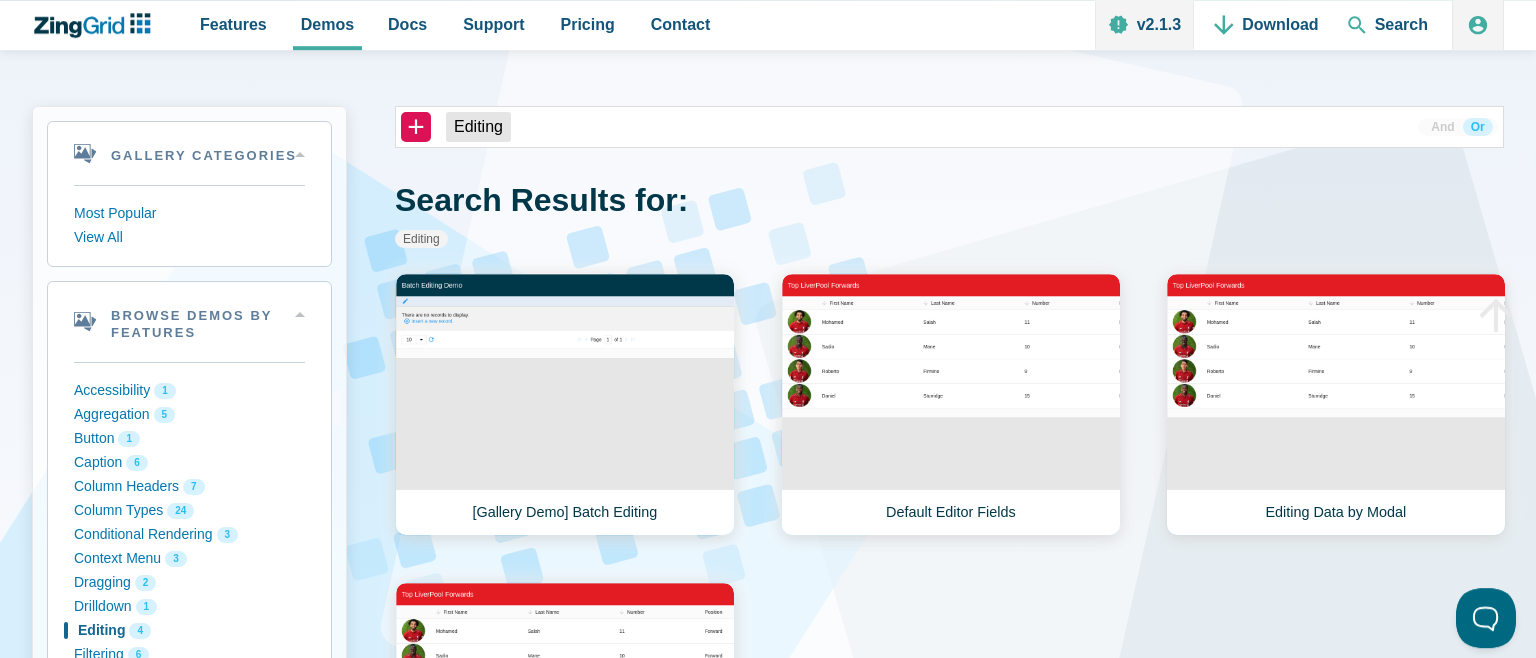 scroll, scrollTop: 0, scrollLeft: 0, axis: both 